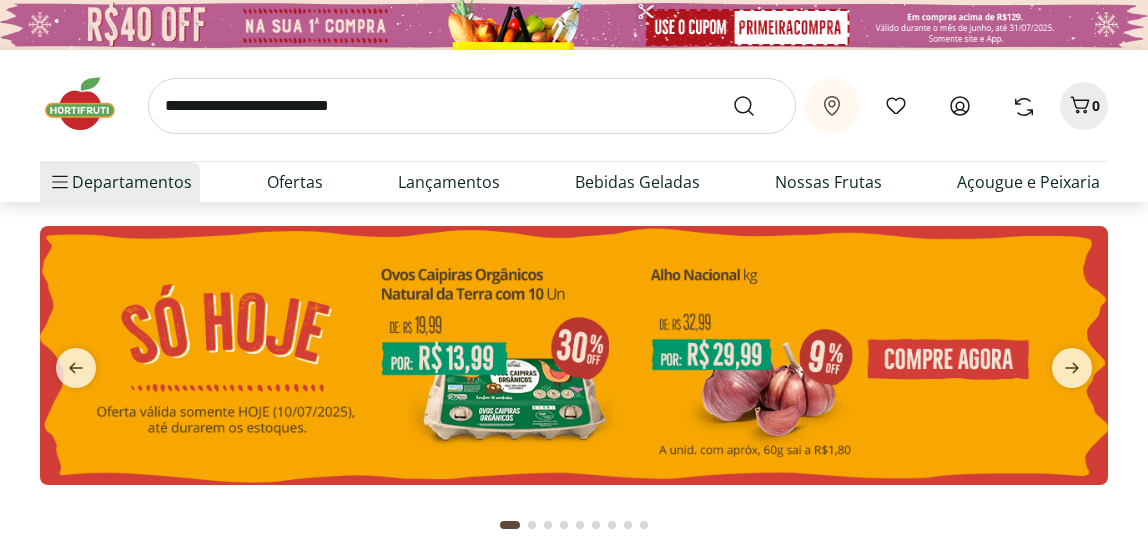 scroll, scrollTop: 0, scrollLeft: 0, axis: both 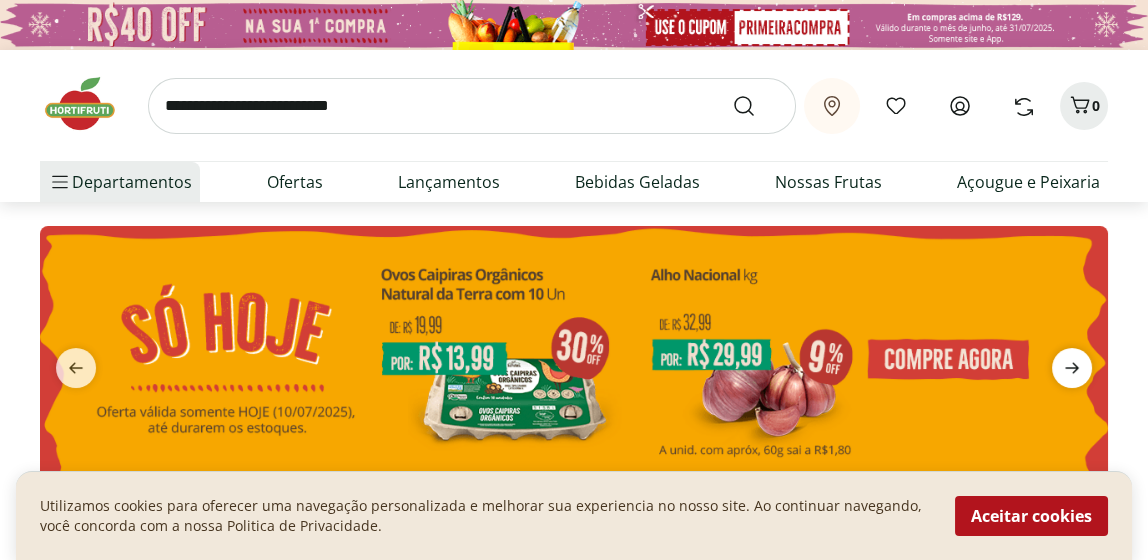 click 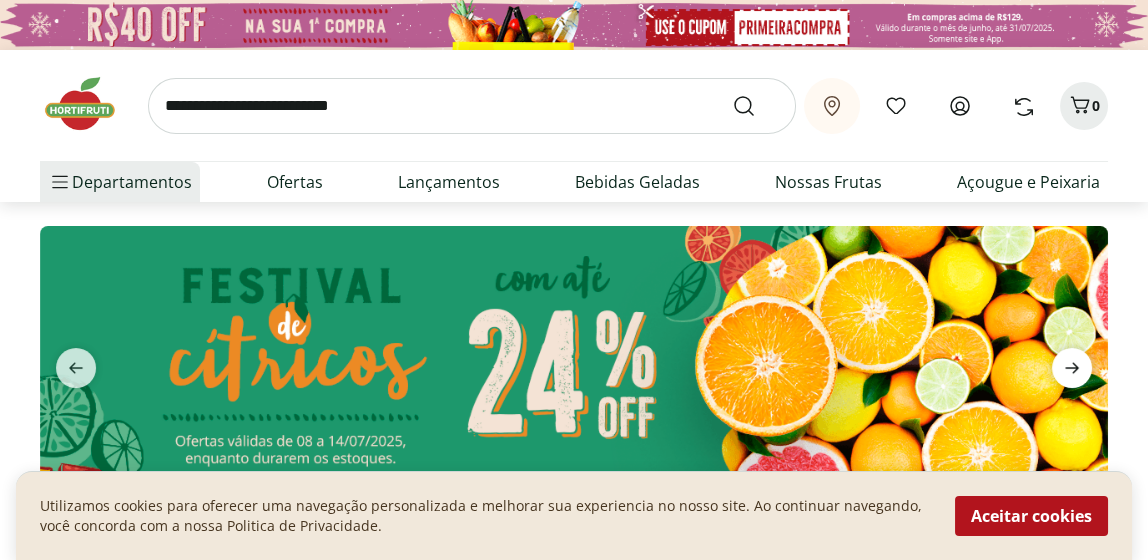 click 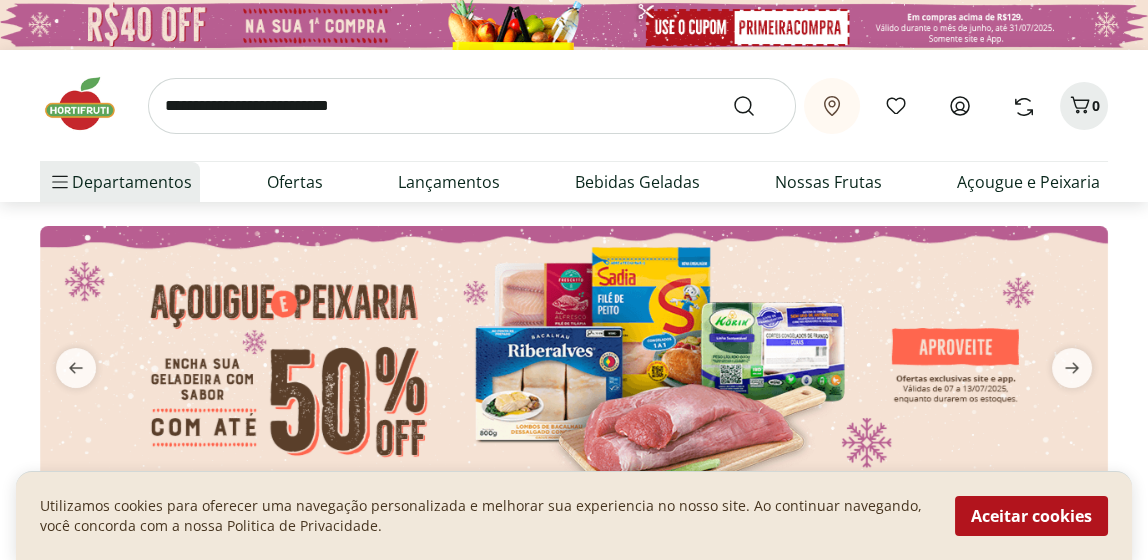 click at bounding box center [574, 355] 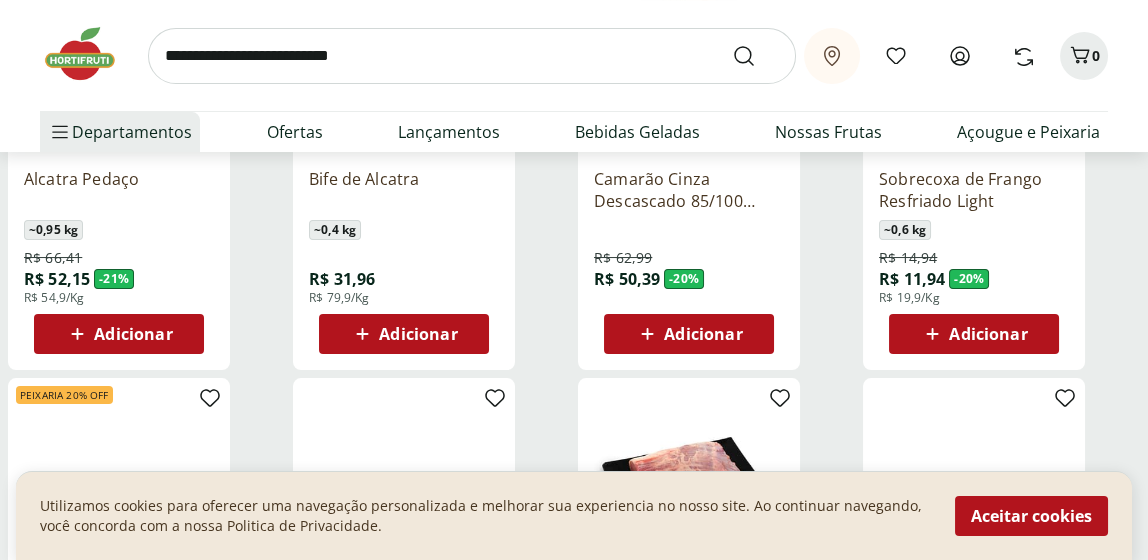scroll, scrollTop: 498, scrollLeft: 0, axis: vertical 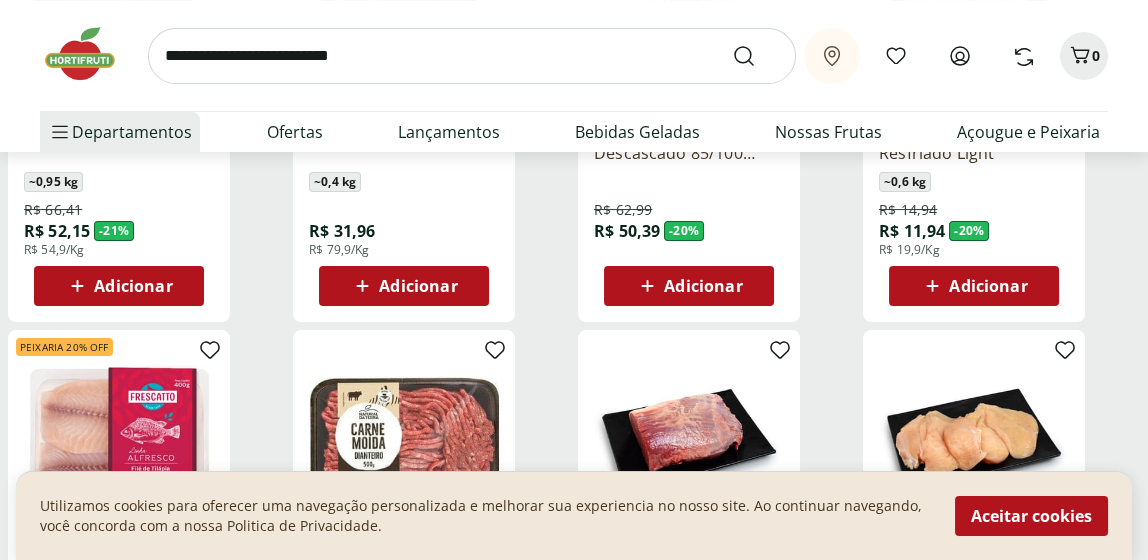 click on "Adicionar" at bounding box center (988, 286) 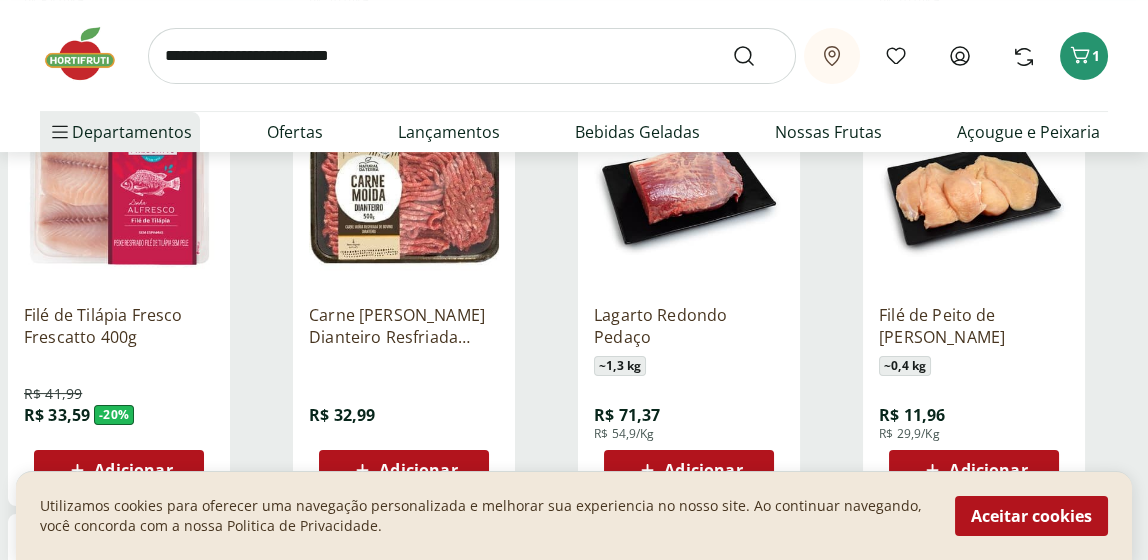 scroll, scrollTop: 758, scrollLeft: 0, axis: vertical 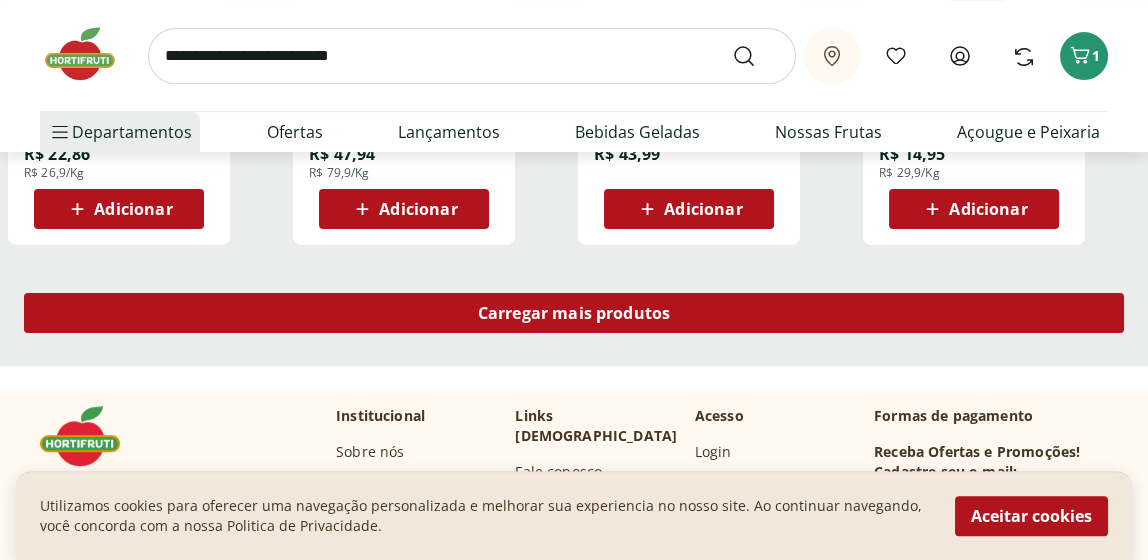 click on "Carregar mais produtos" at bounding box center (574, 313) 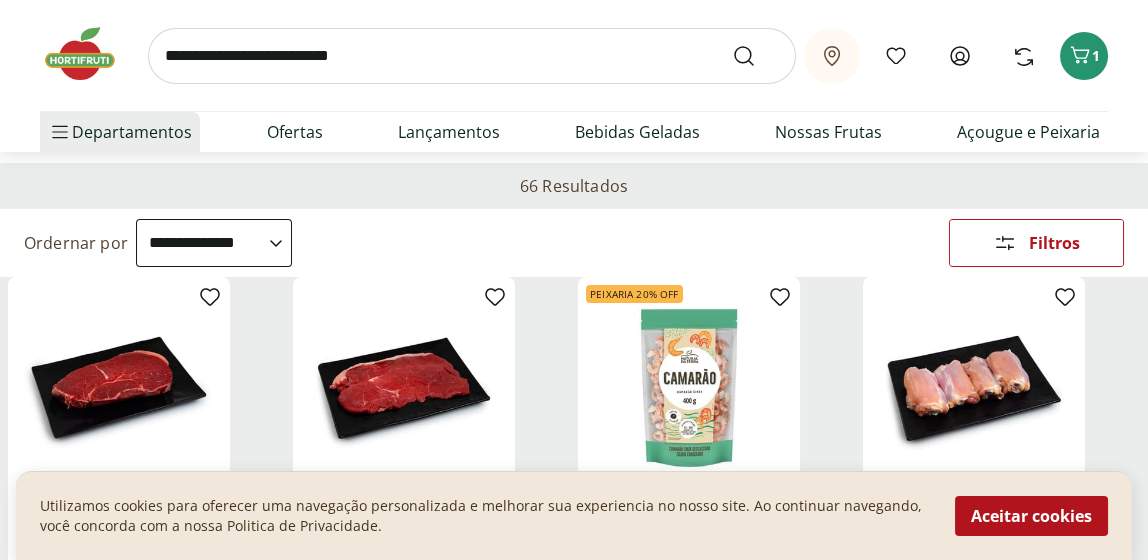 scroll, scrollTop: 0, scrollLeft: 0, axis: both 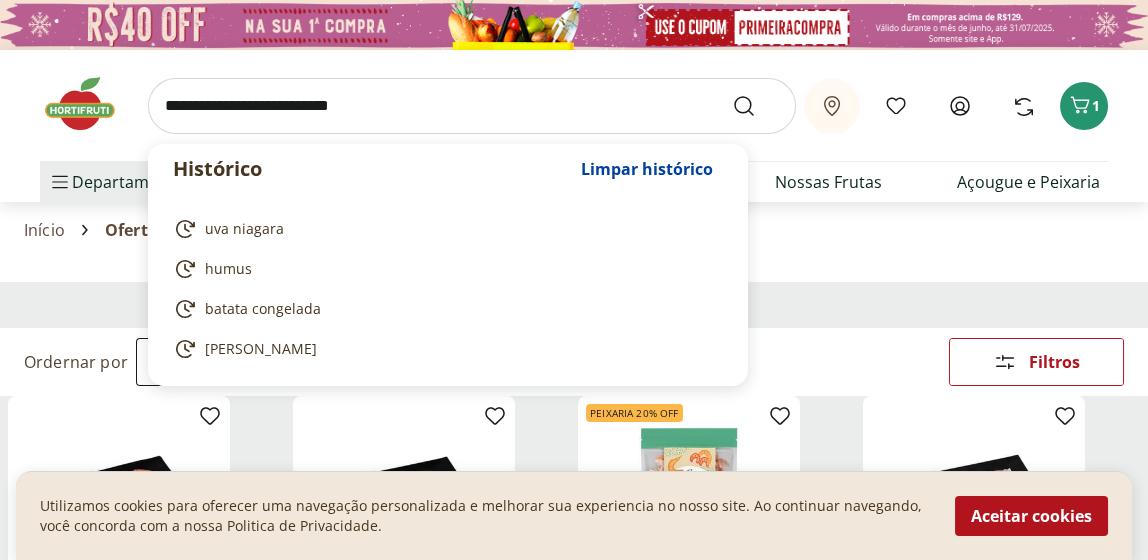click at bounding box center (472, 106) 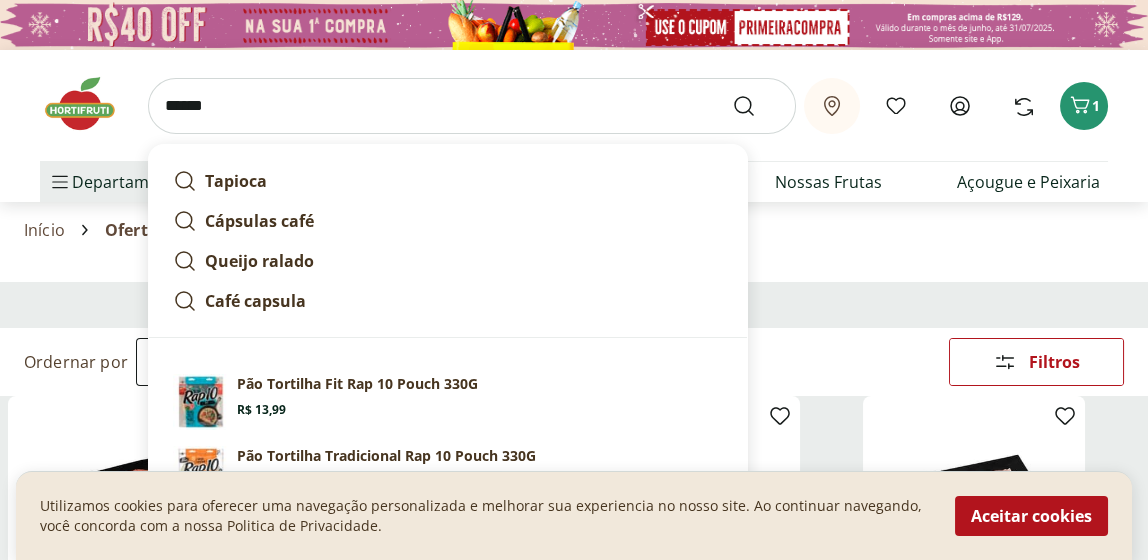 type on "******" 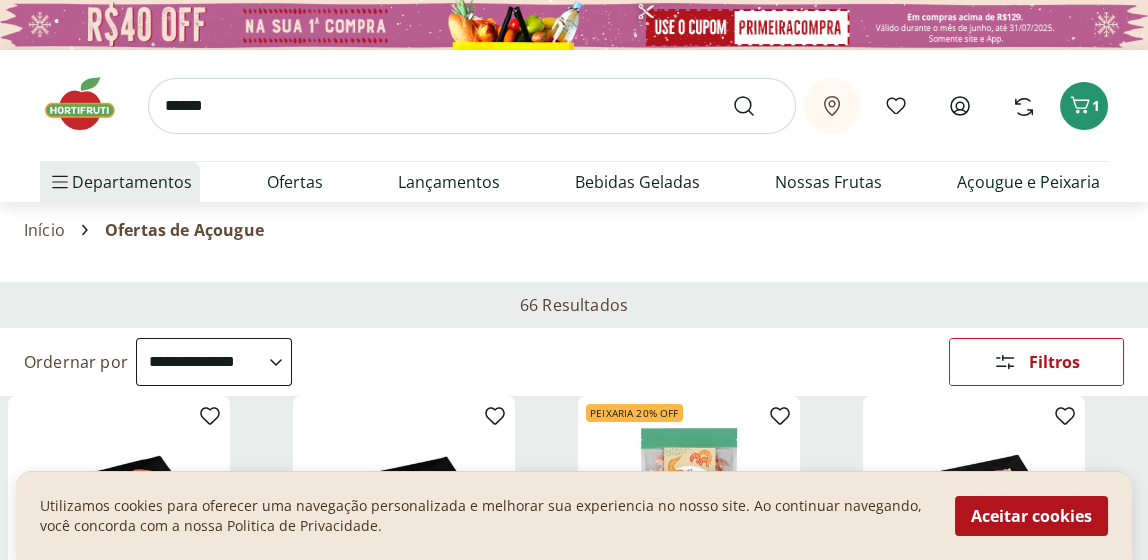 click on "****** Retirar em  [GEOGRAPHIC_DATA]/RJ Meus Favoritos Entrar  ou  Criar conta Comprar Novamente 1" at bounding box center (574, 105) 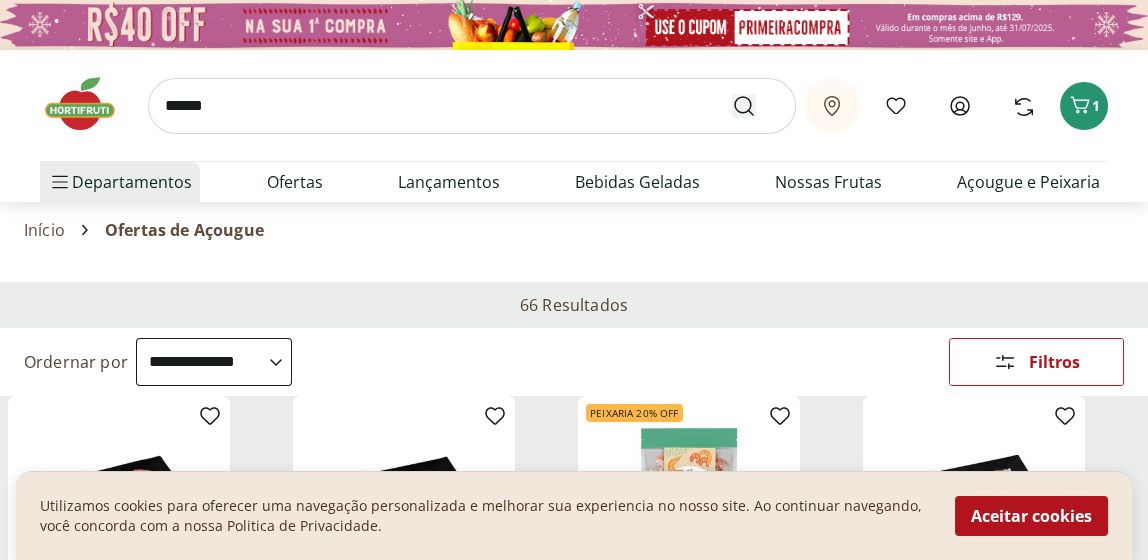 click at bounding box center [756, 106] 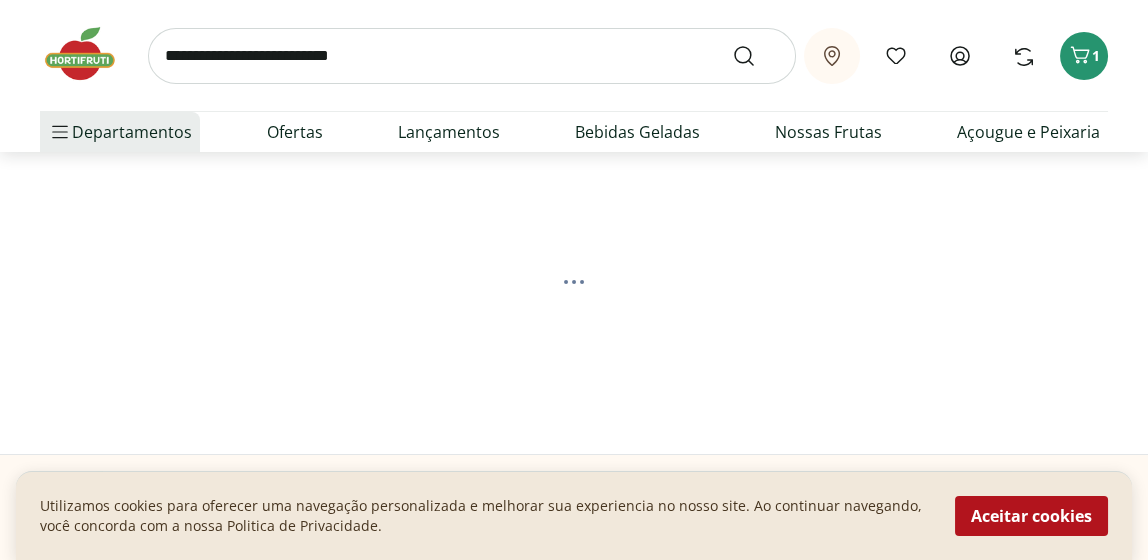 scroll, scrollTop: 59, scrollLeft: 0, axis: vertical 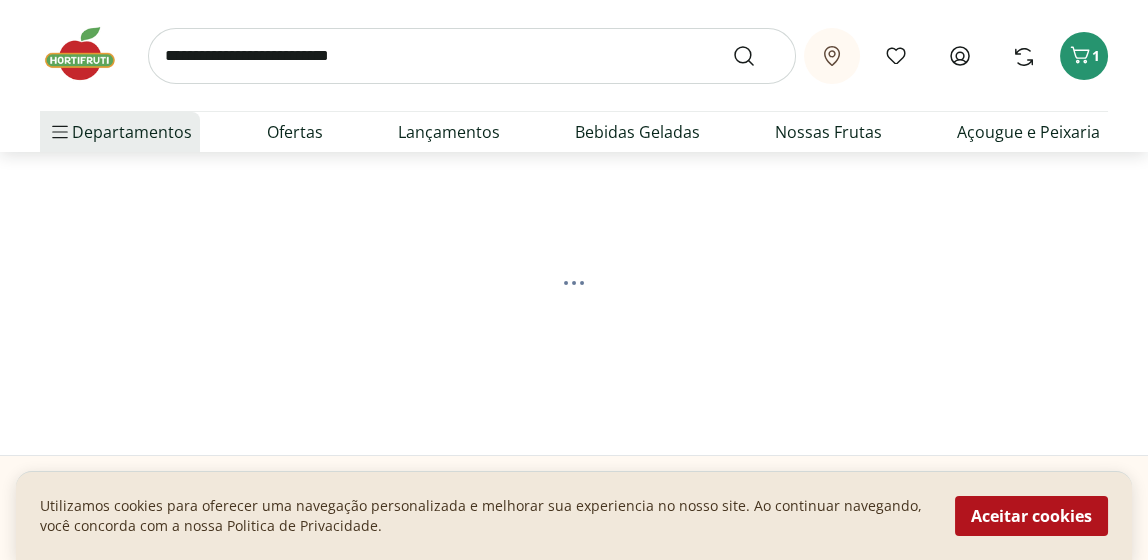 select on "**********" 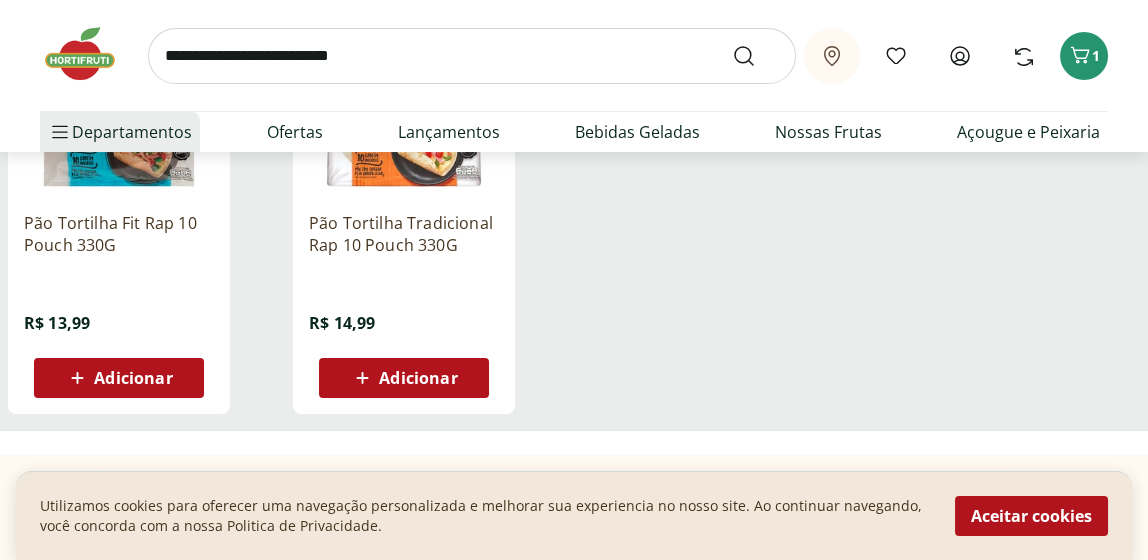 scroll, scrollTop: 410, scrollLeft: 0, axis: vertical 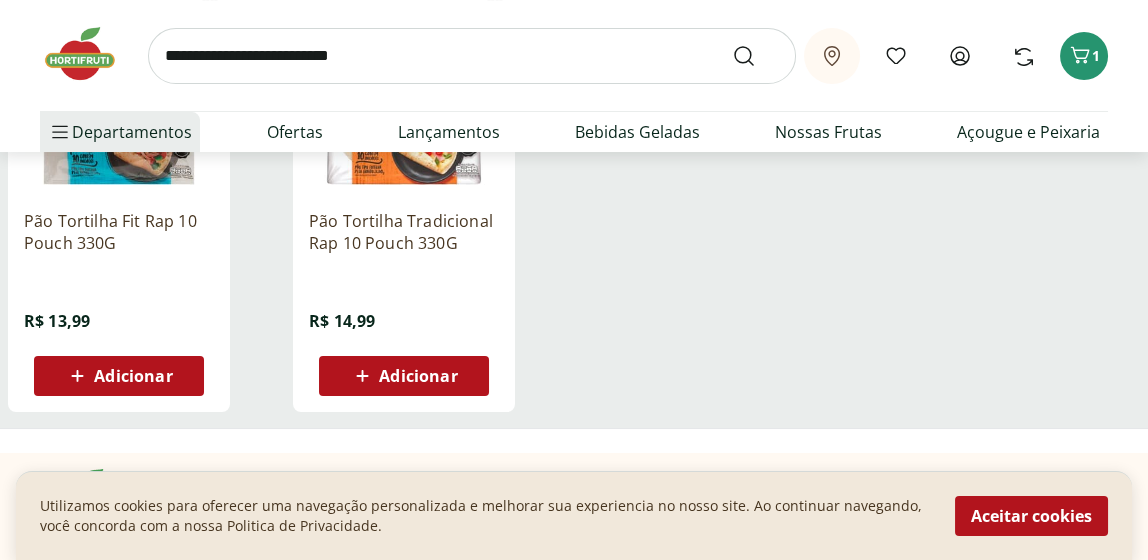 click on "Adicionar" at bounding box center [418, 376] 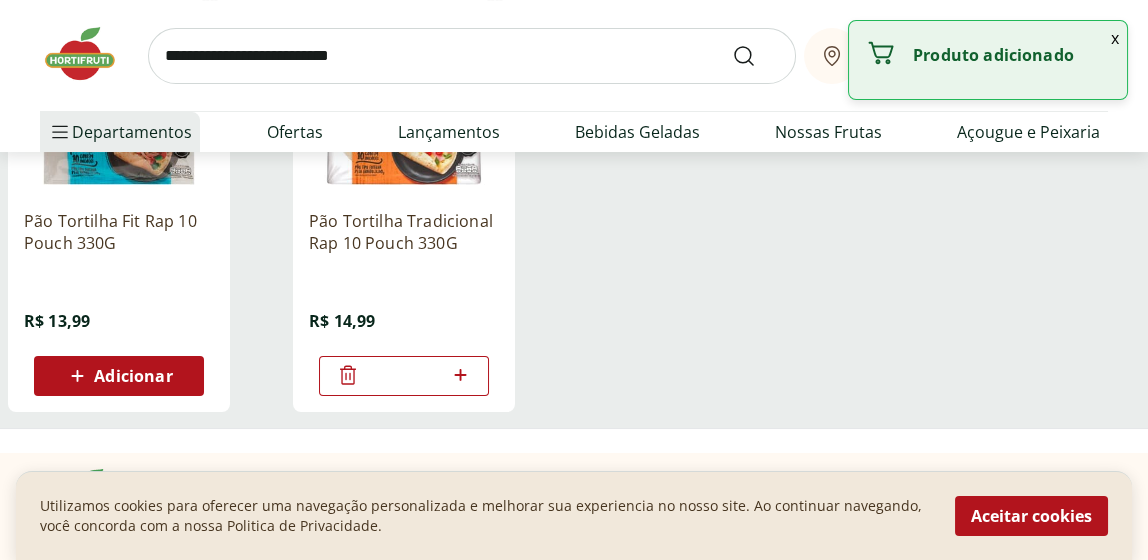 click 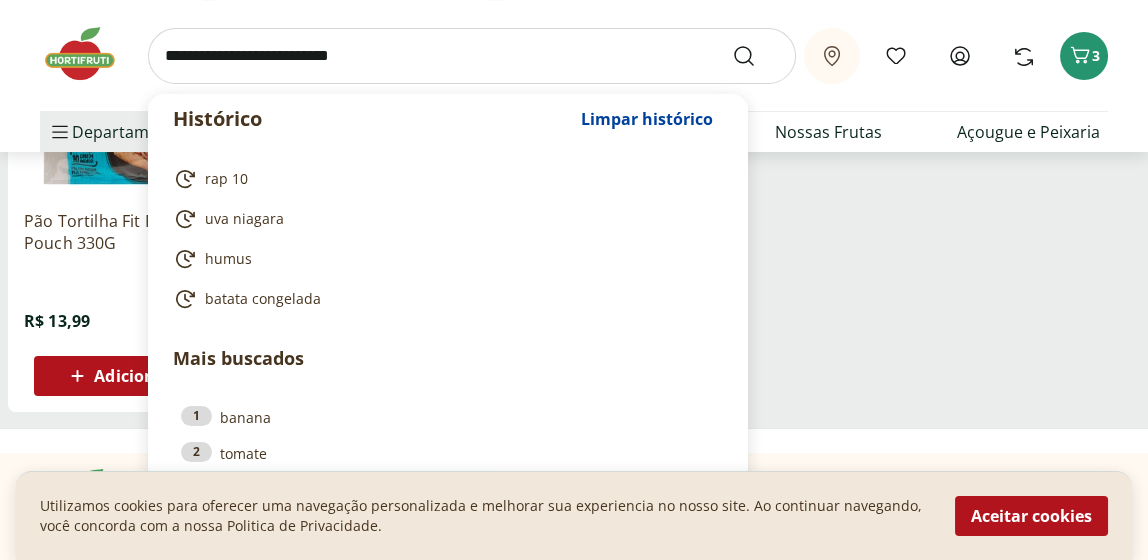 click at bounding box center [472, 56] 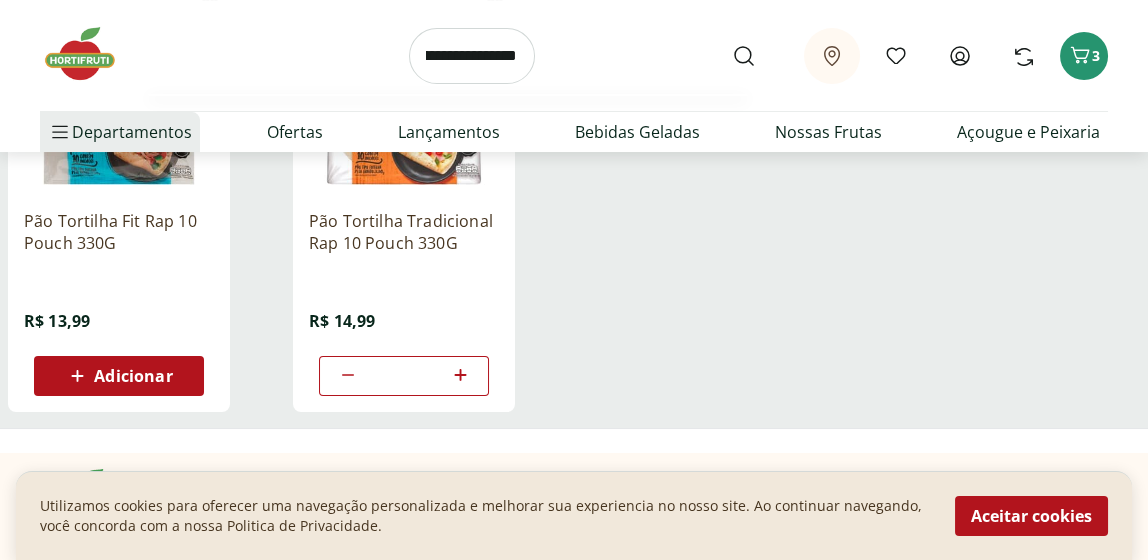 scroll, scrollTop: 0, scrollLeft: 75, axis: horizontal 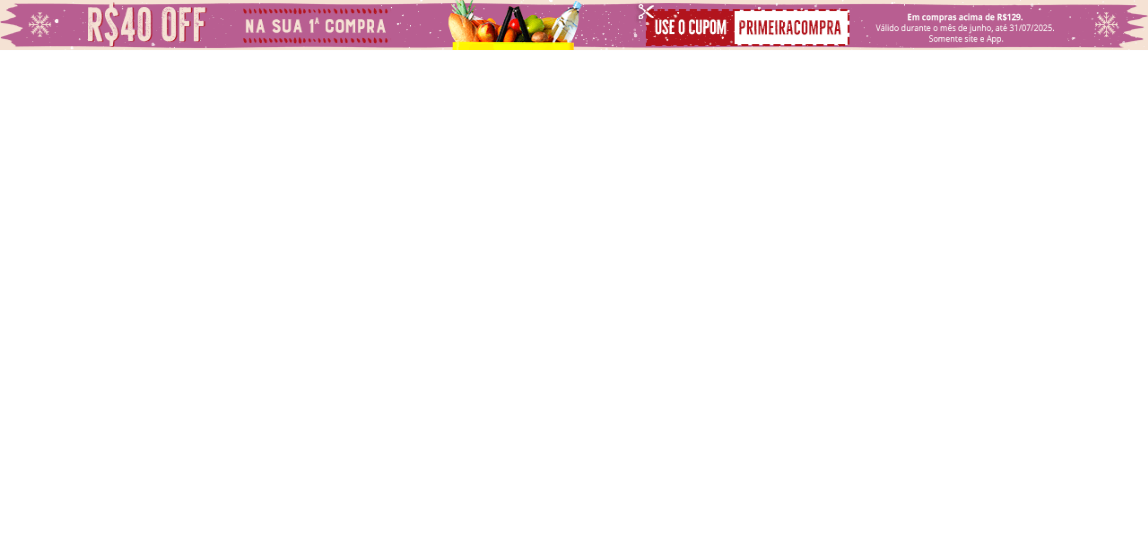 select on "**********" 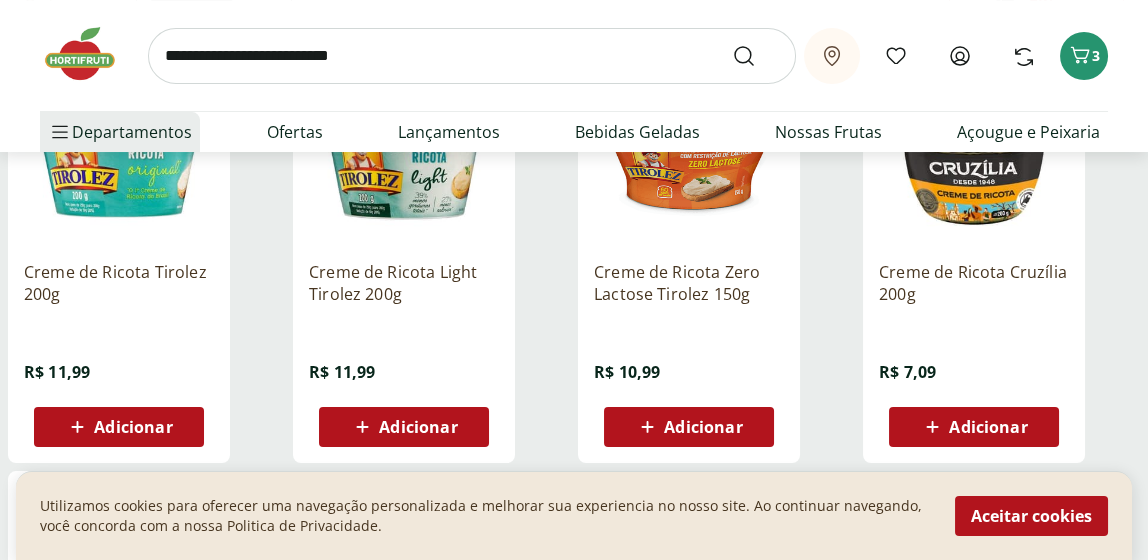 scroll, scrollTop: 364, scrollLeft: 0, axis: vertical 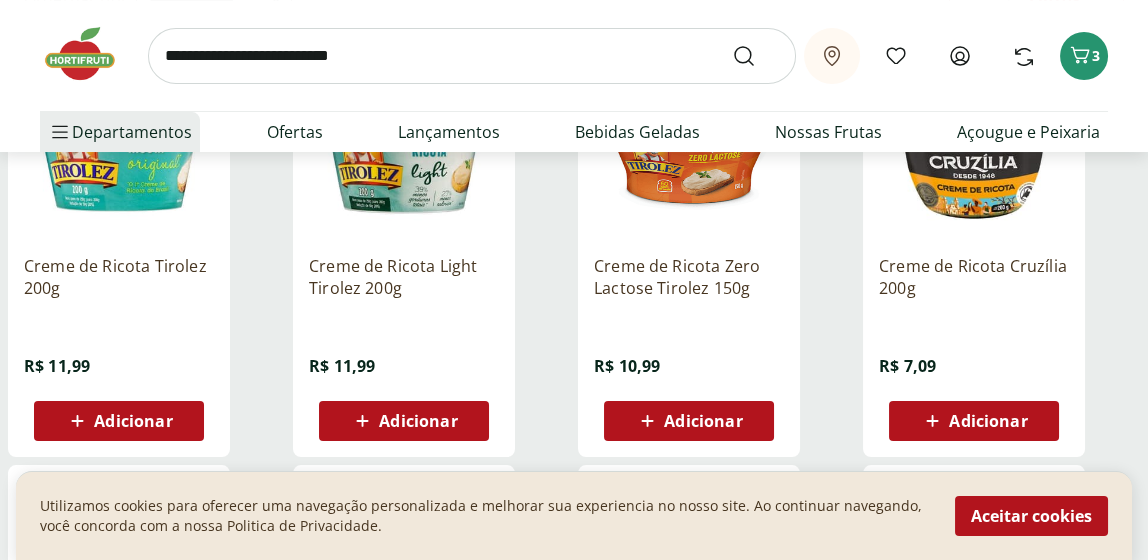 click on "Adicionar" at bounding box center (133, 421) 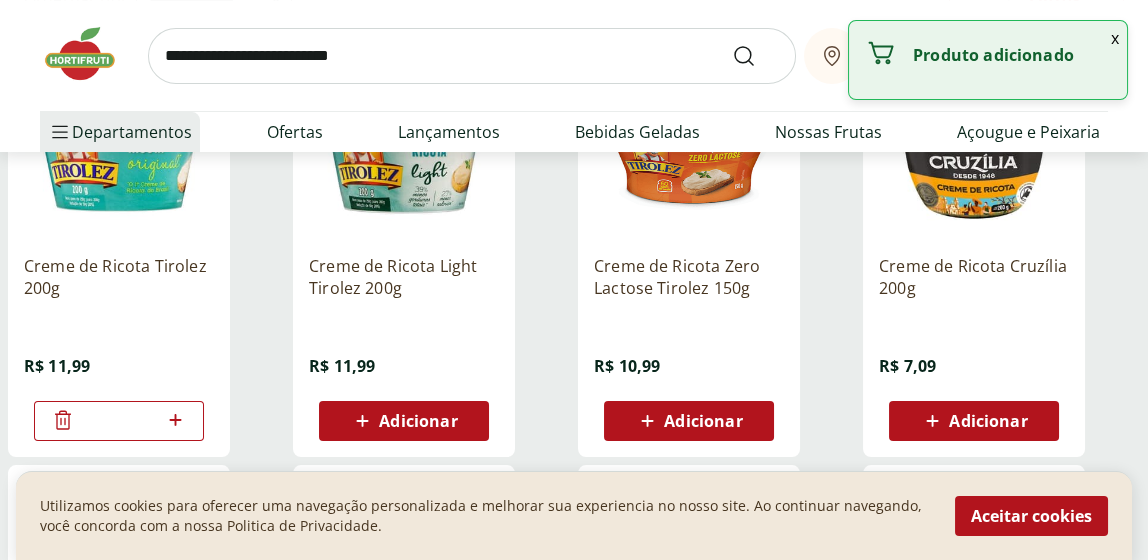 click 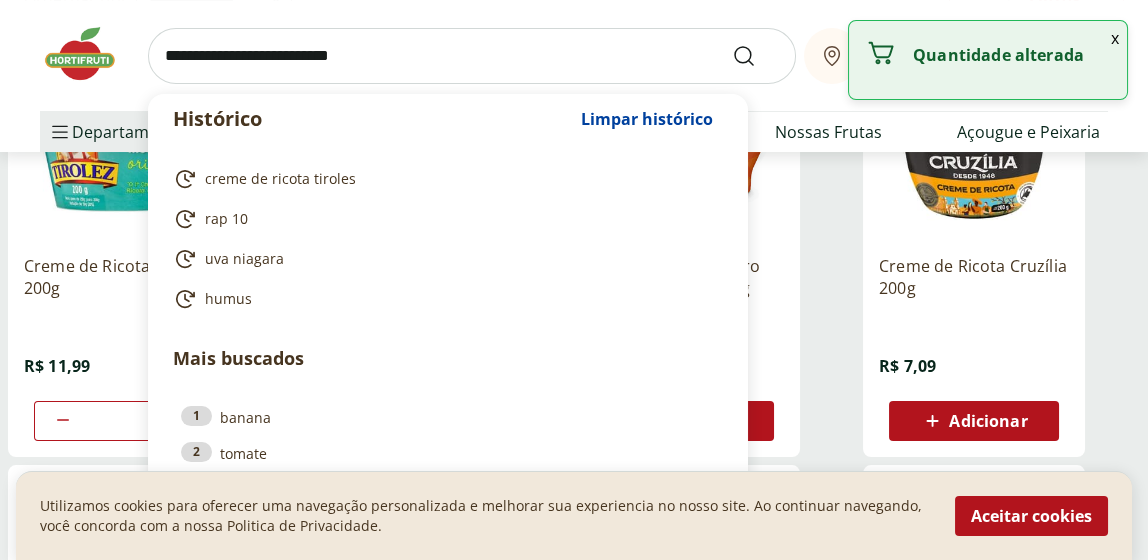 click at bounding box center (472, 56) 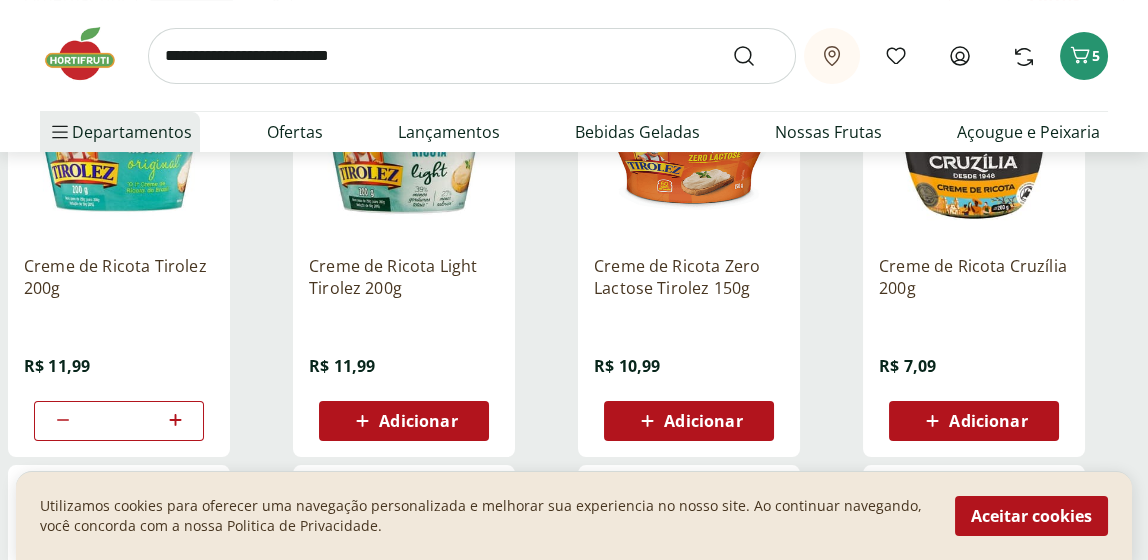 click on "Retirar em  [GEOGRAPHIC_DATA]/RJ Meus Favoritos Entrar  ou  Criar conta Comprar Novamente 5" at bounding box center [574, 55] 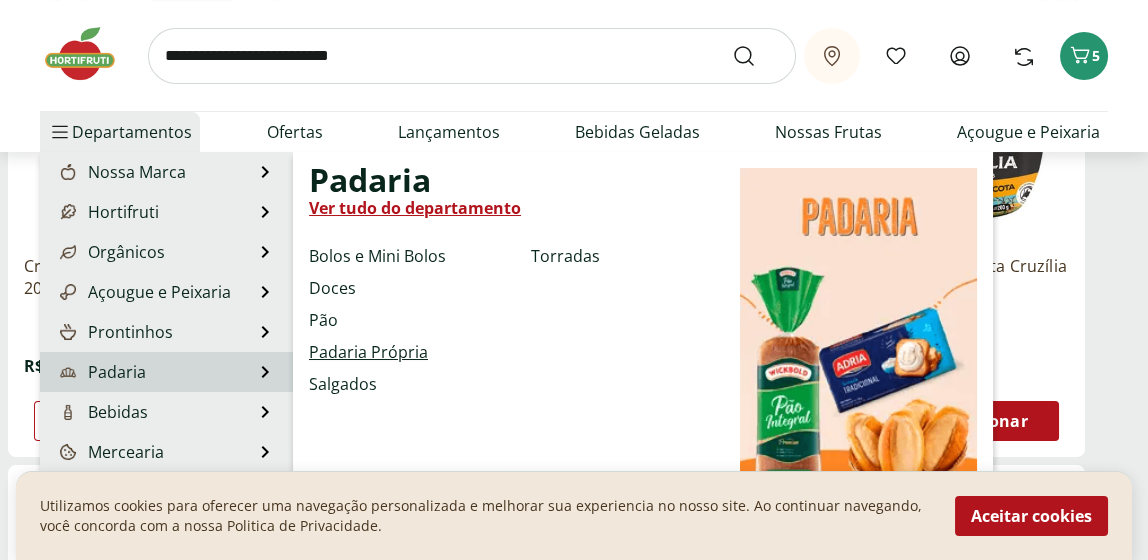 click on "Padaria Própria" at bounding box center (368, 352) 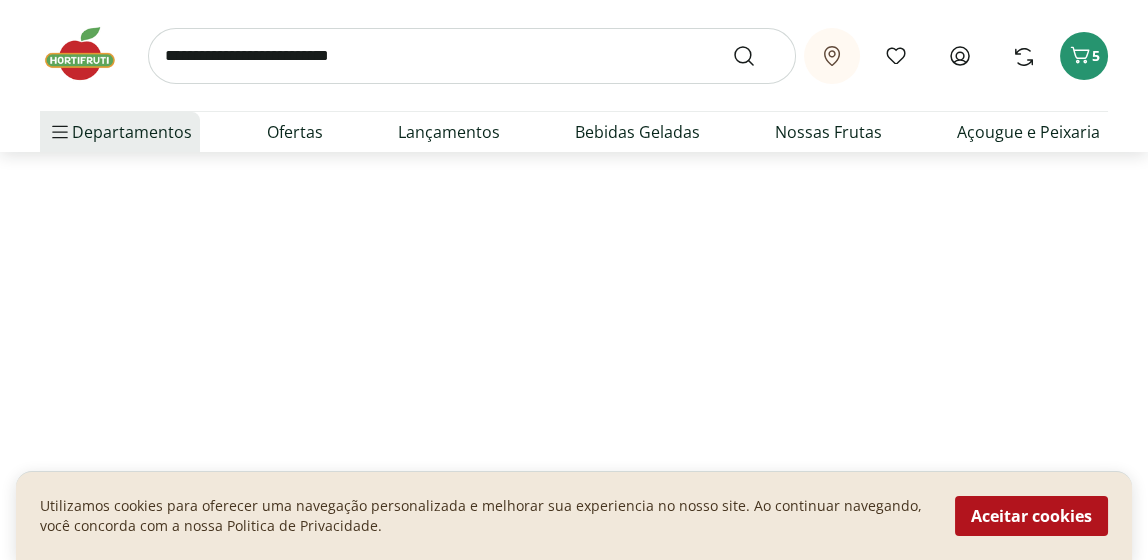 scroll, scrollTop: 0, scrollLeft: 0, axis: both 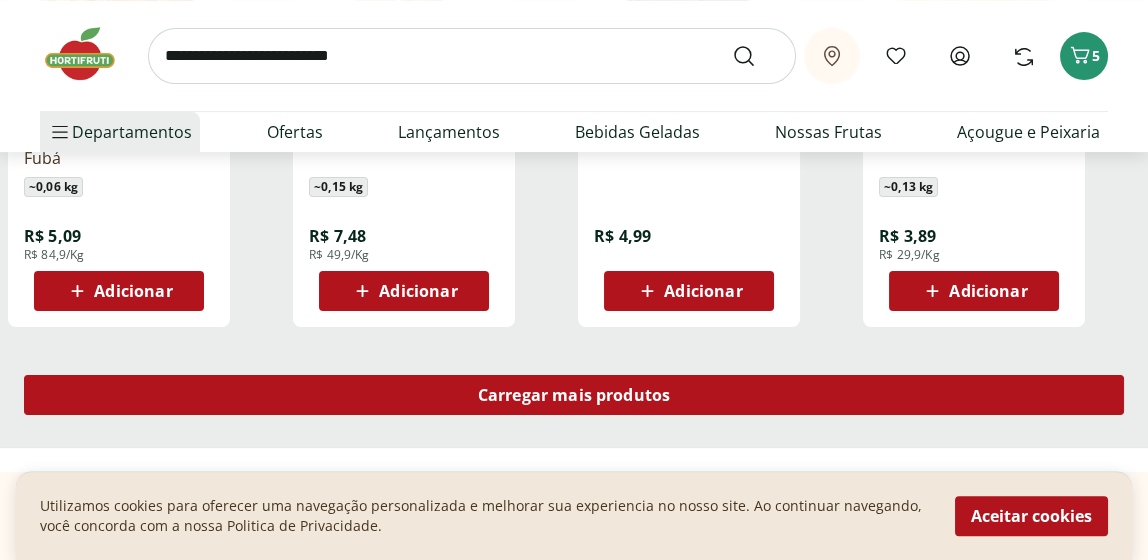 click on "Carregar mais produtos" at bounding box center [574, 395] 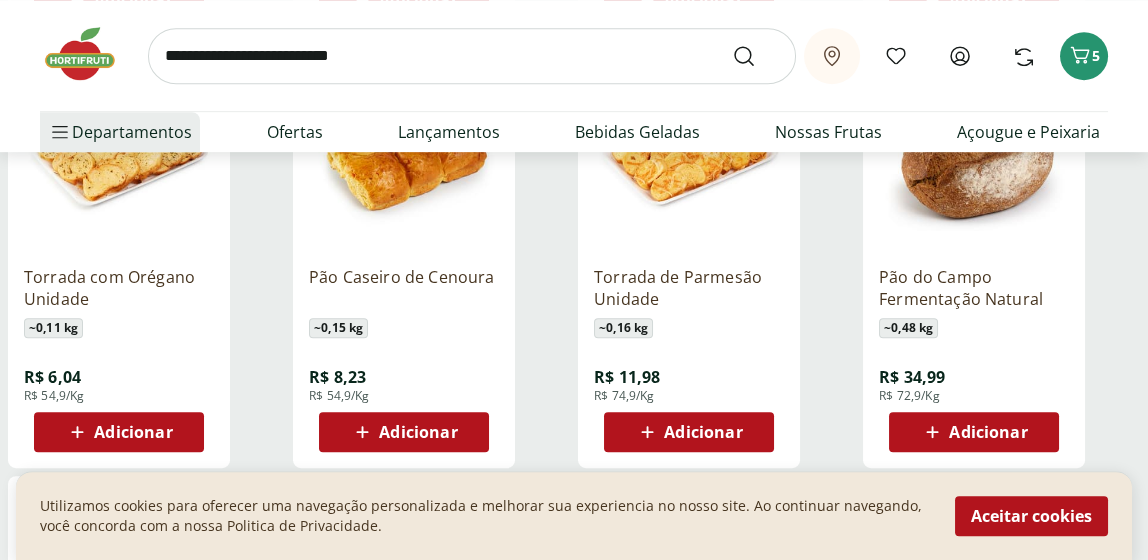 scroll, scrollTop: 2084, scrollLeft: 0, axis: vertical 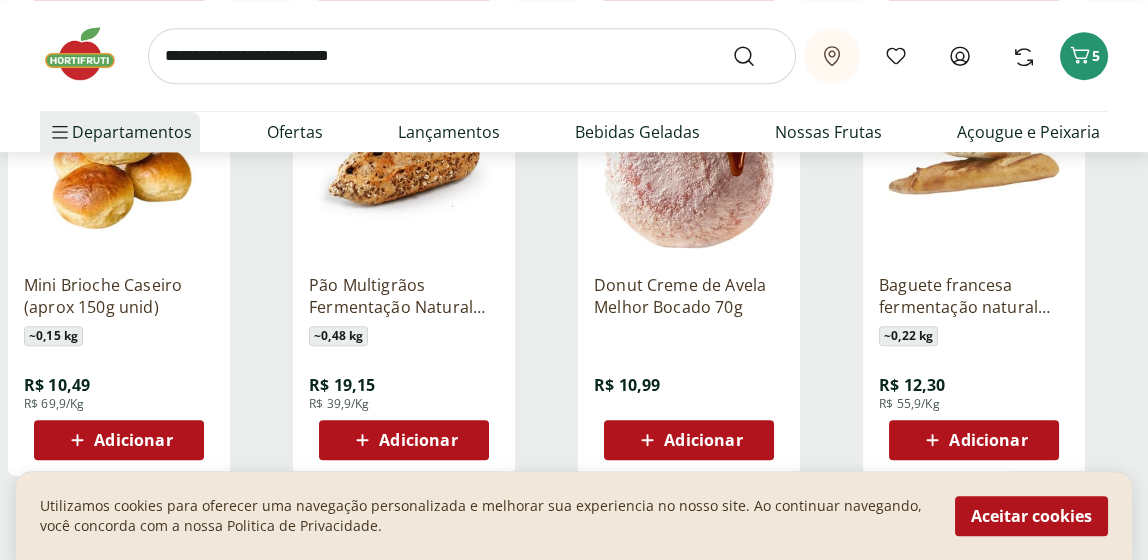 click on "Adicionar" at bounding box center [418, 440] 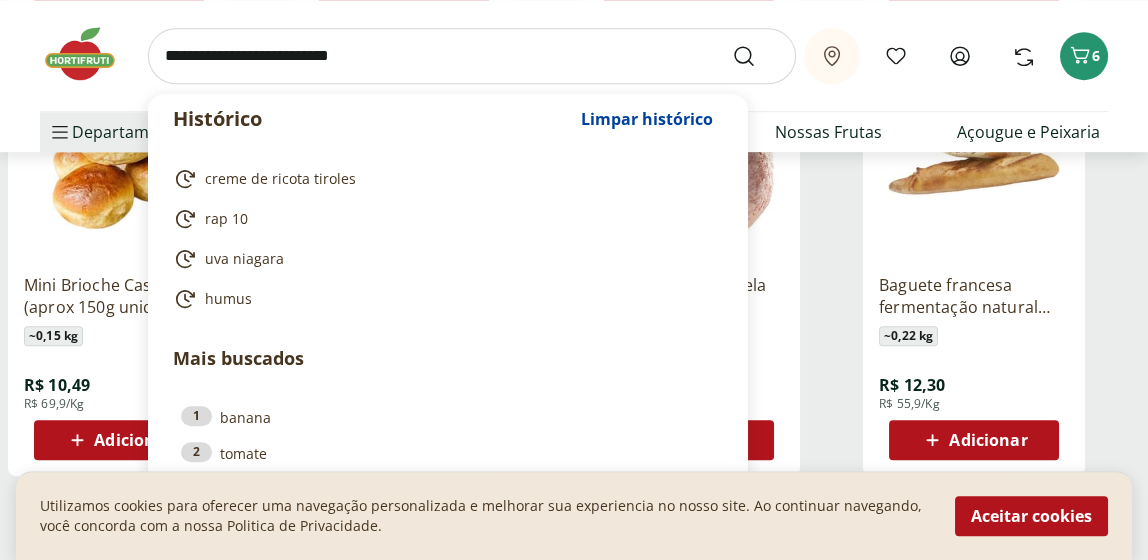 click at bounding box center [472, 56] 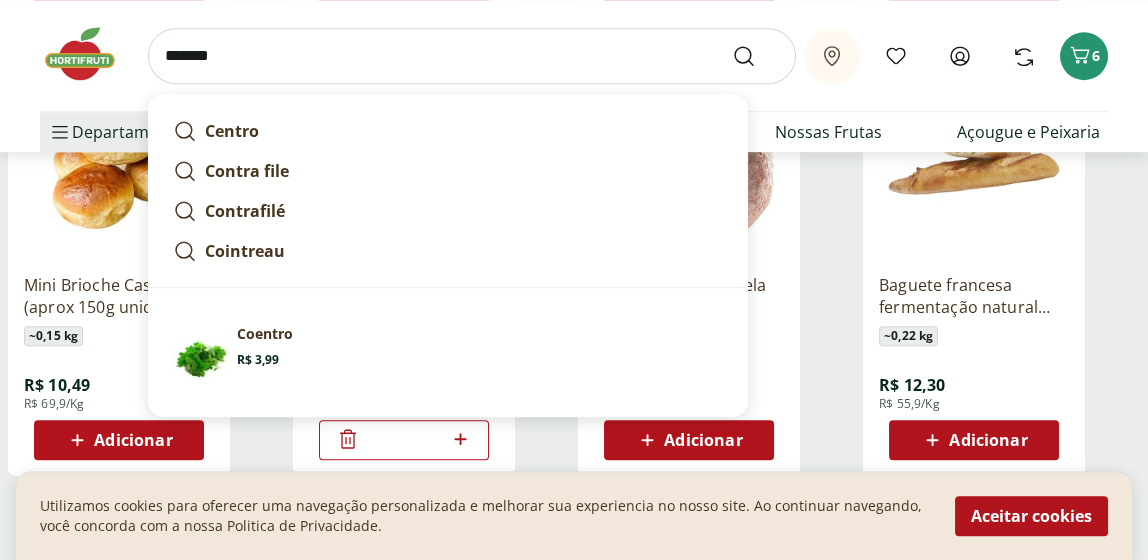 type on "*******" 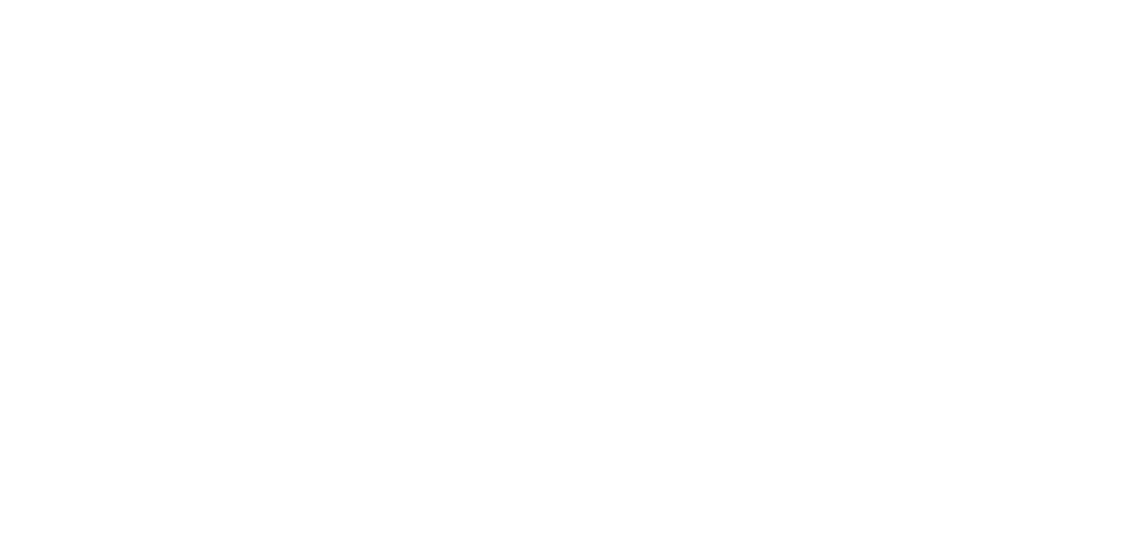 scroll, scrollTop: 0, scrollLeft: 0, axis: both 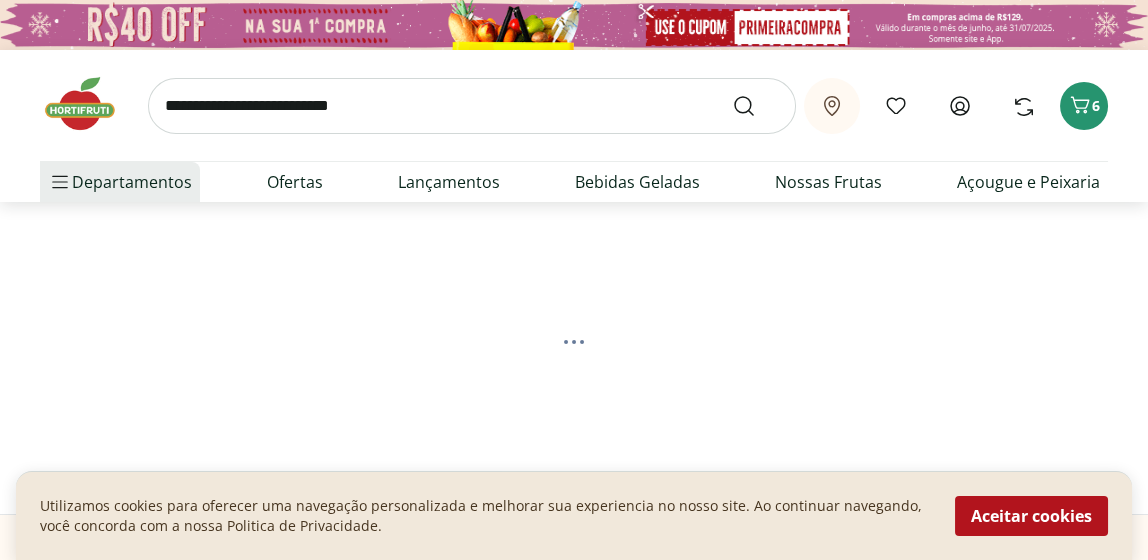 select on "**********" 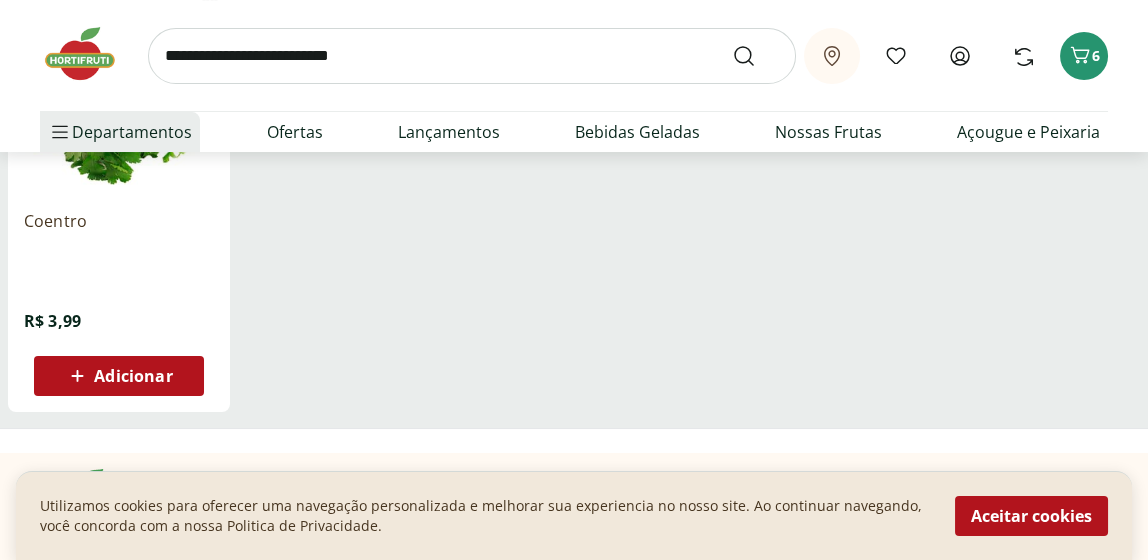 scroll, scrollTop: 428, scrollLeft: 0, axis: vertical 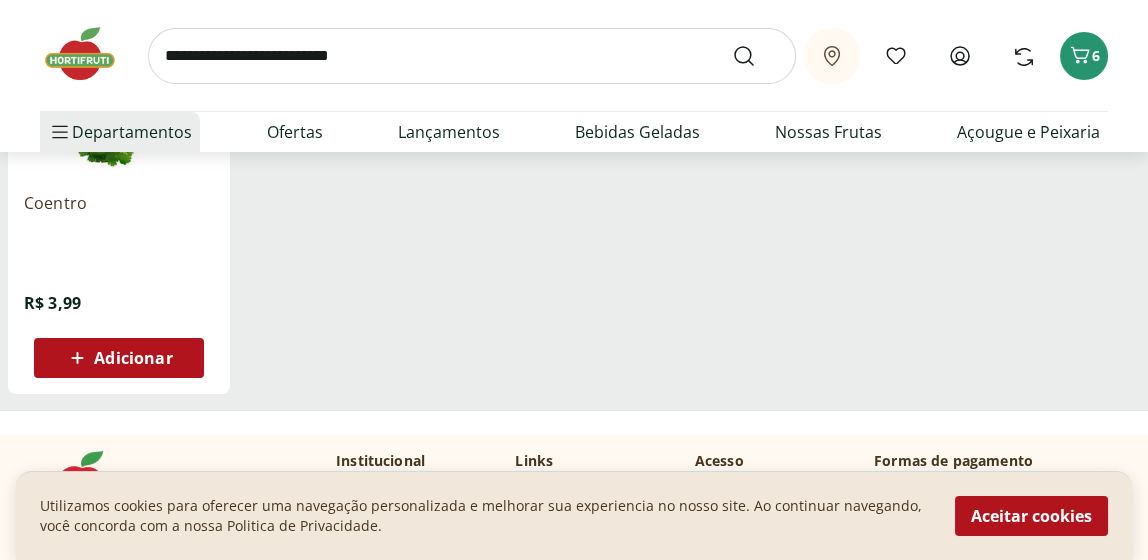 click on "Adicionar" at bounding box center [133, 358] 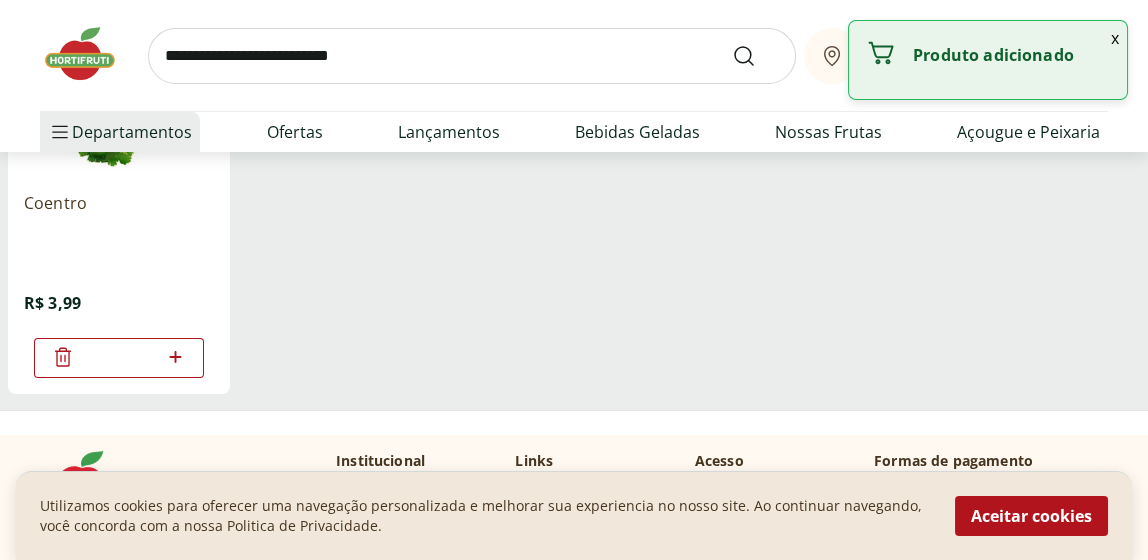 click on "Coentro R$ 3,99 *" at bounding box center [574, 190] 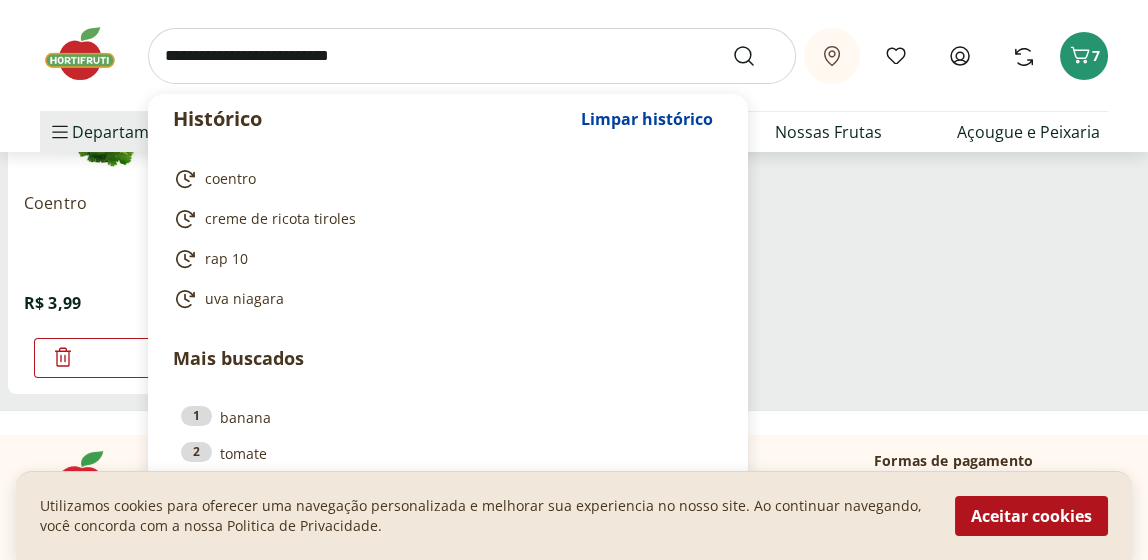 click at bounding box center [472, 56] 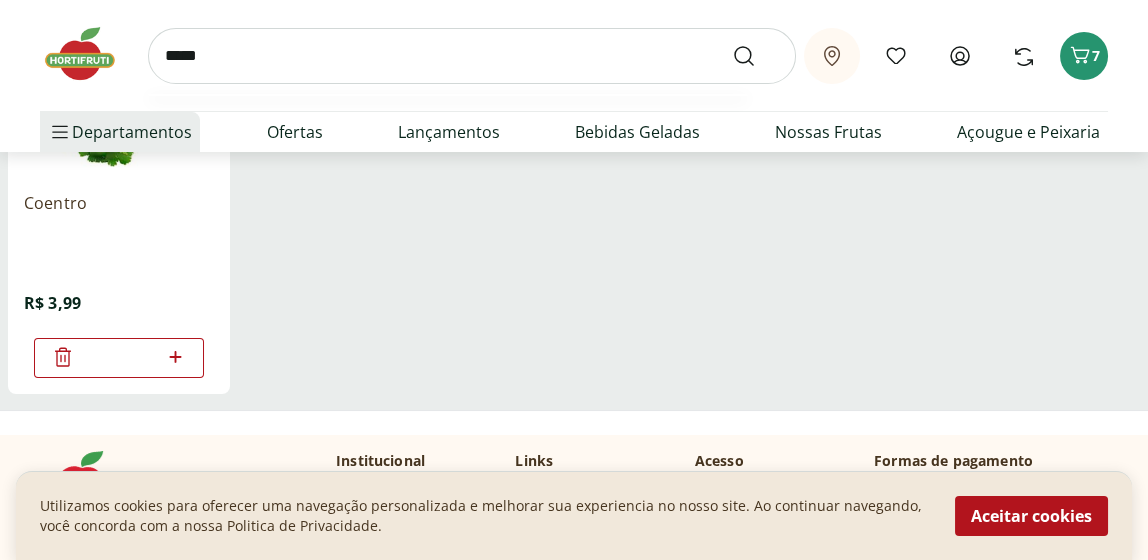 type on "*****" 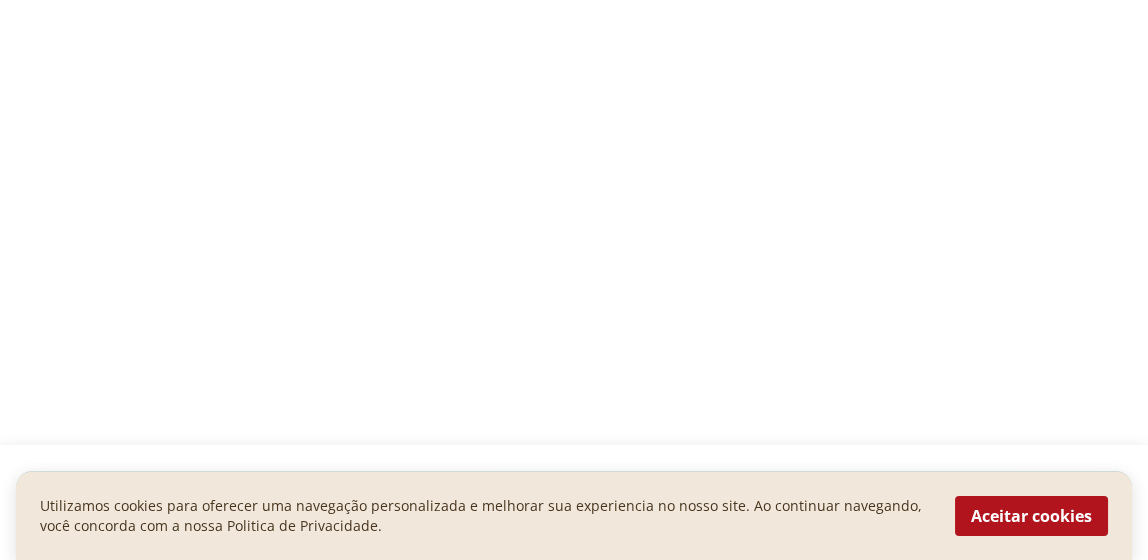 scroll, scrollTop: 0, scrollLeft: 0, axis: both 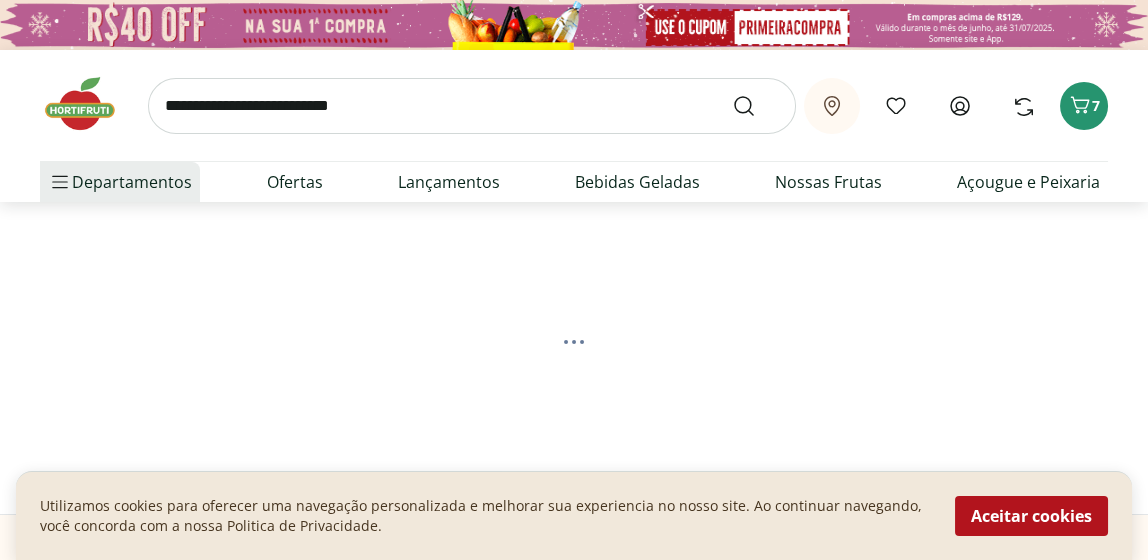select on "**********" 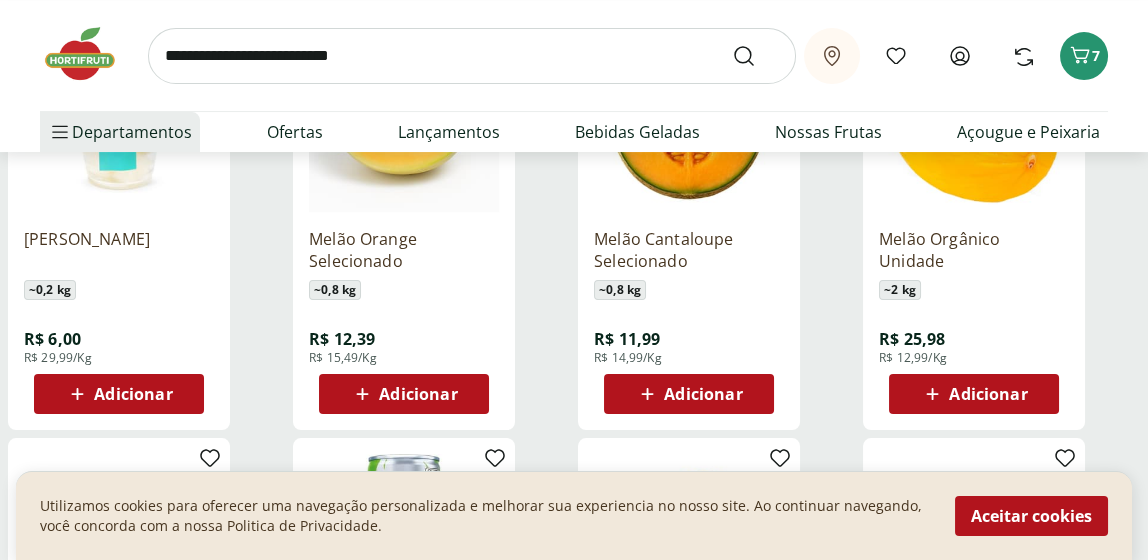 scroll, scrollTop: 833, scrollLeft: 0, axis: vertical 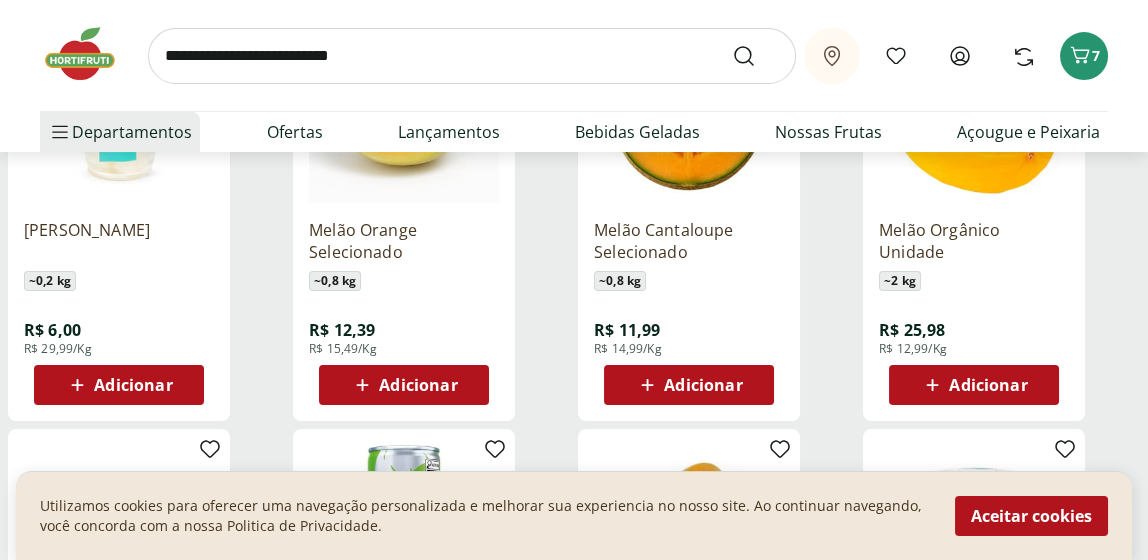 click on "Adicionar" at bounding box center (703, 385) 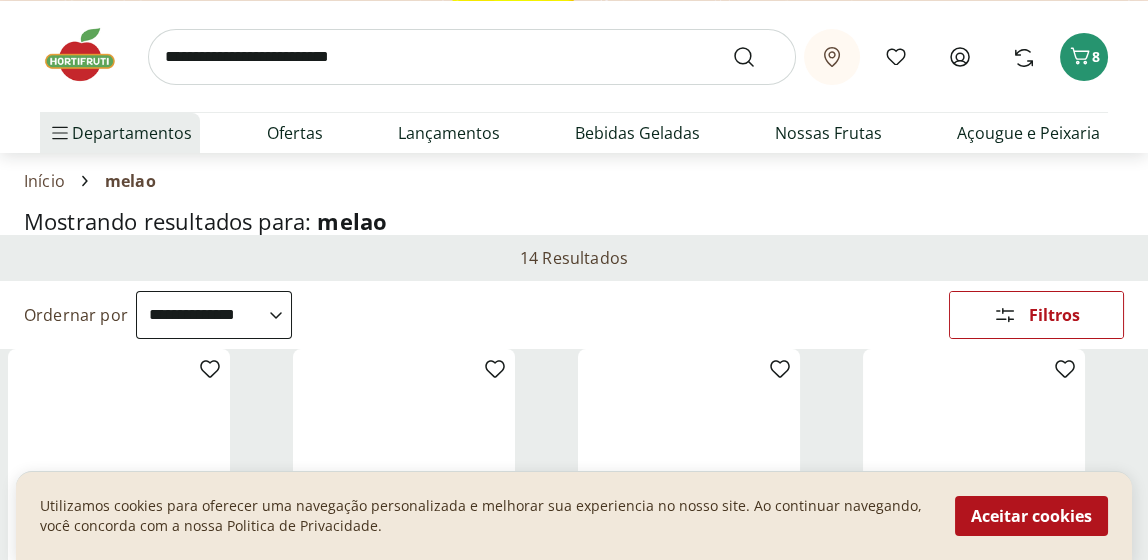 scroll, scrollTop: 0, scrollLeft: 0, axis: both 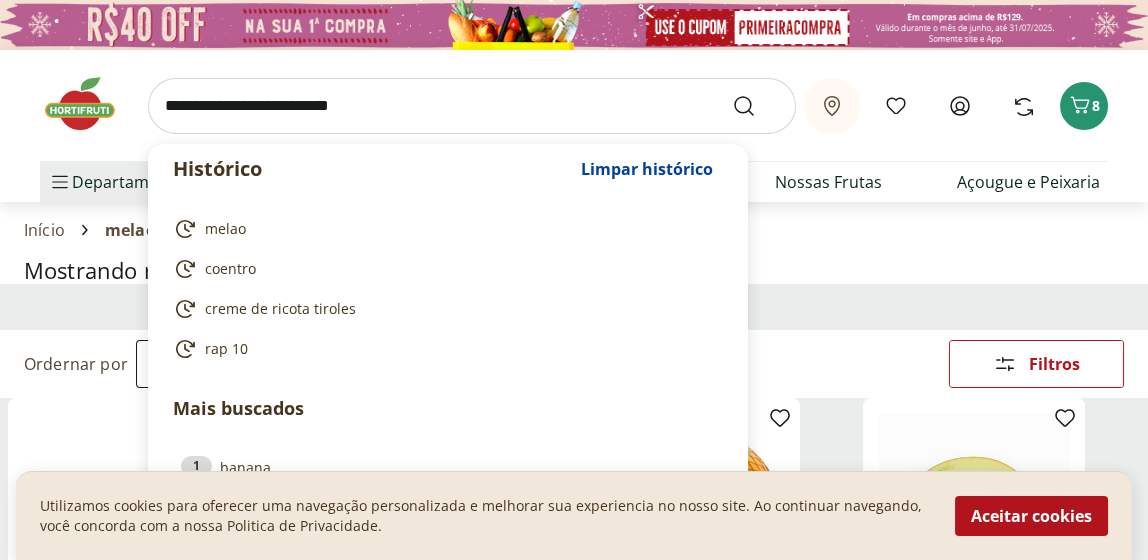click at bounding box center (472, 106) 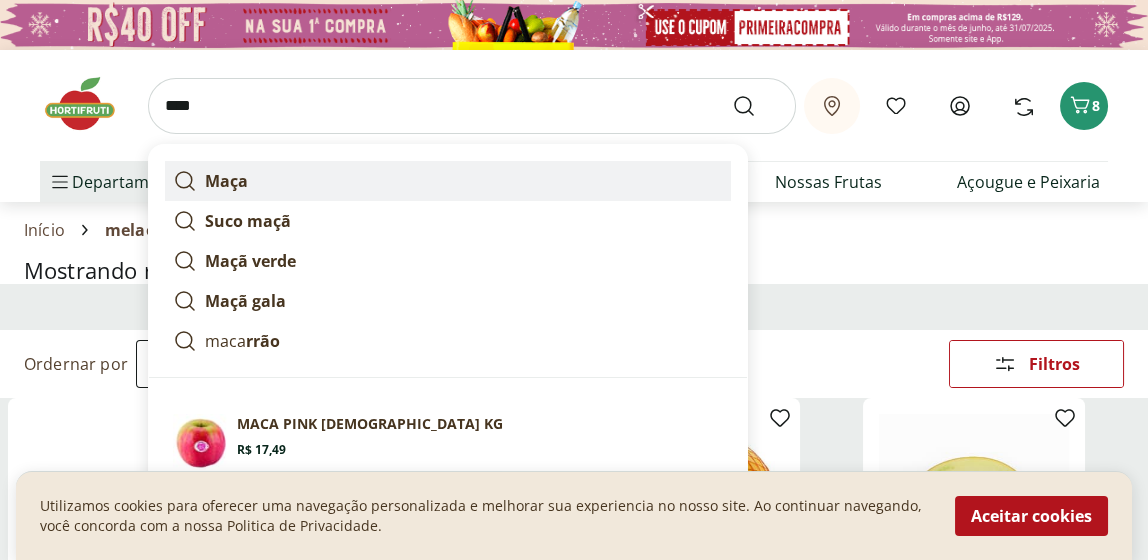 click on "Maça" at bounding box center (226, 181) 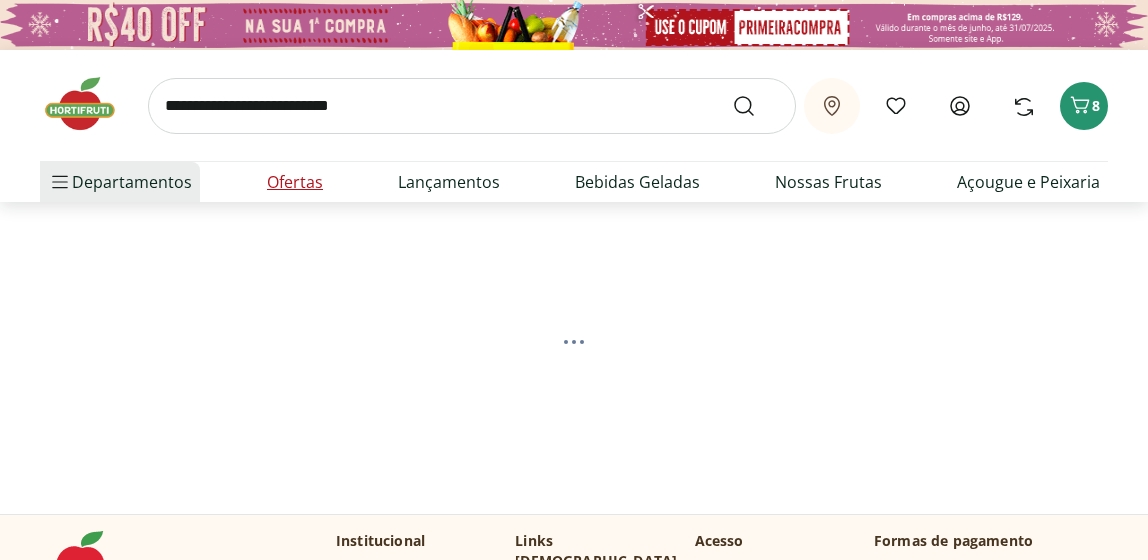 scroll, scrollTop: 0, scrollLeft: 0, axis: both 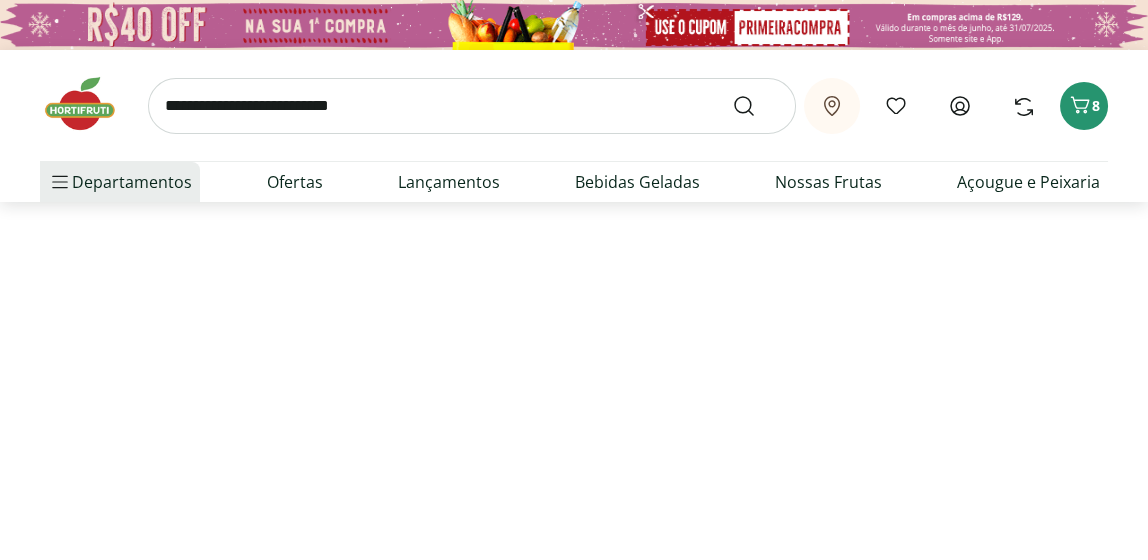 select on "**********" 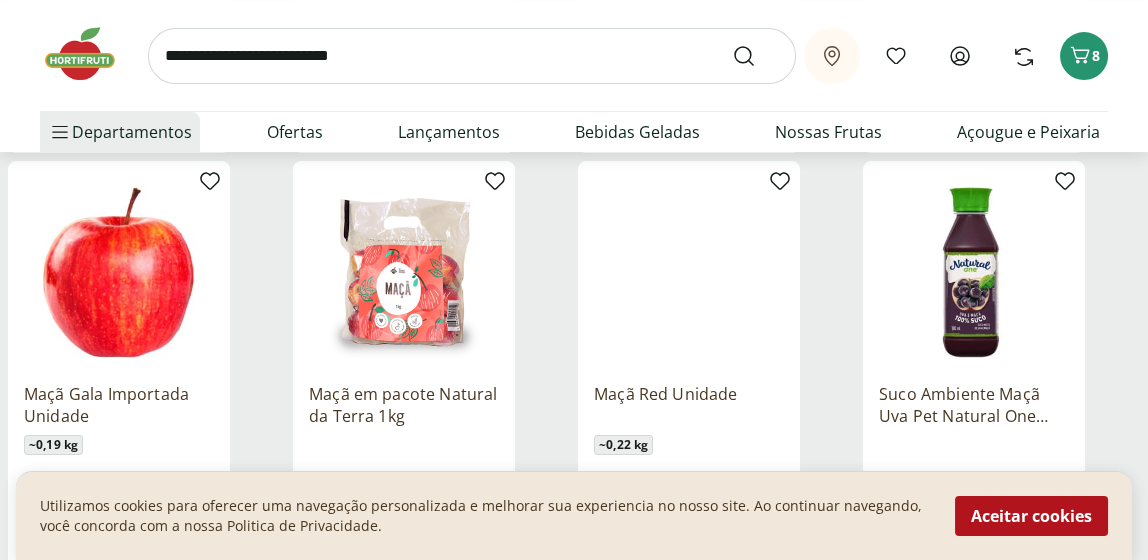scroll, scrollTop: 1173, scrollLeft: 0, axis: vertical 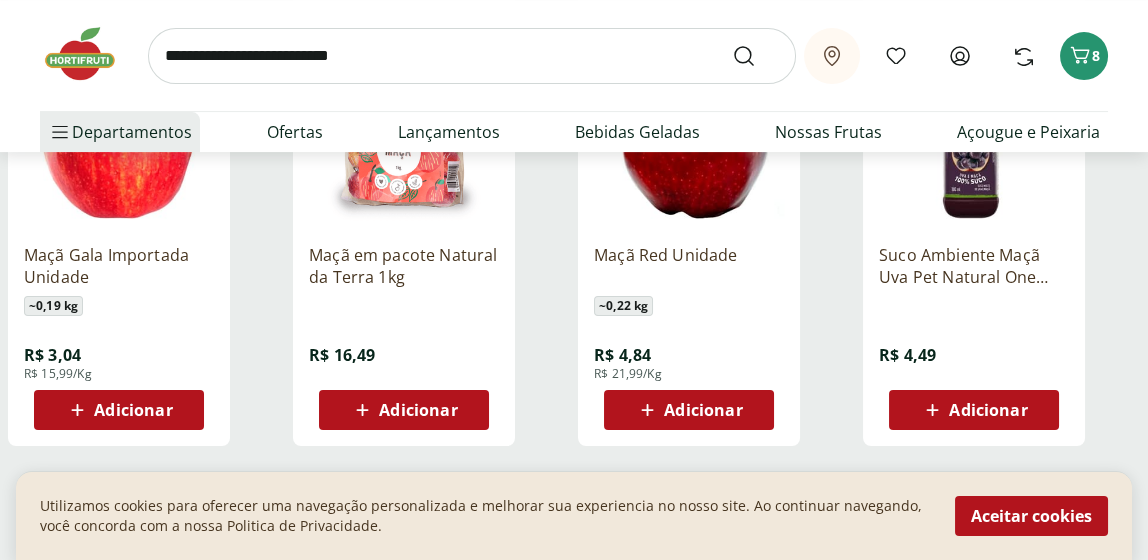 click on "Adicionar" at bounding box center [133, 410] 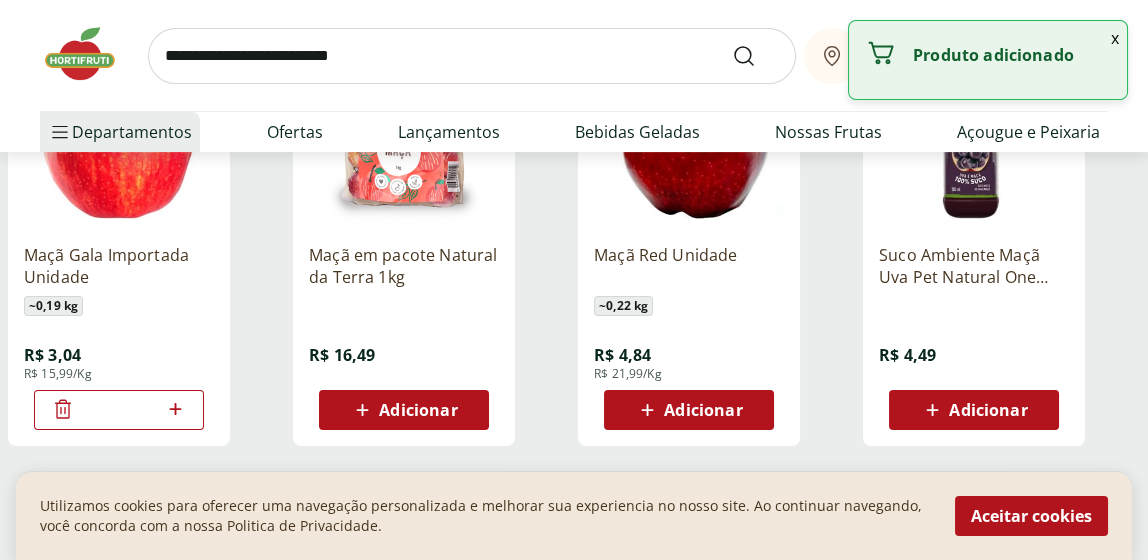 click 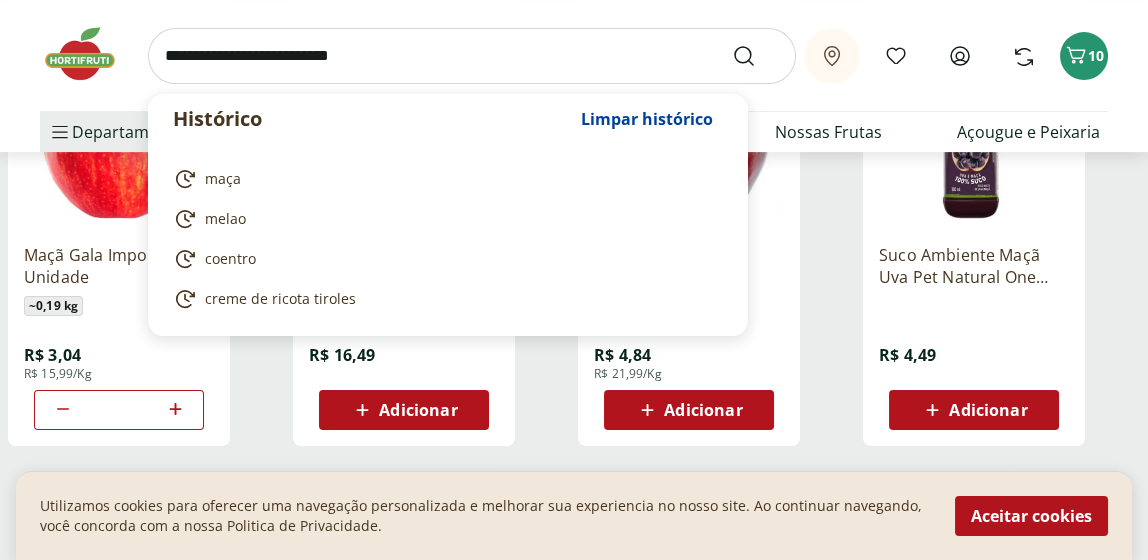 click at bounding box center (472, 56) 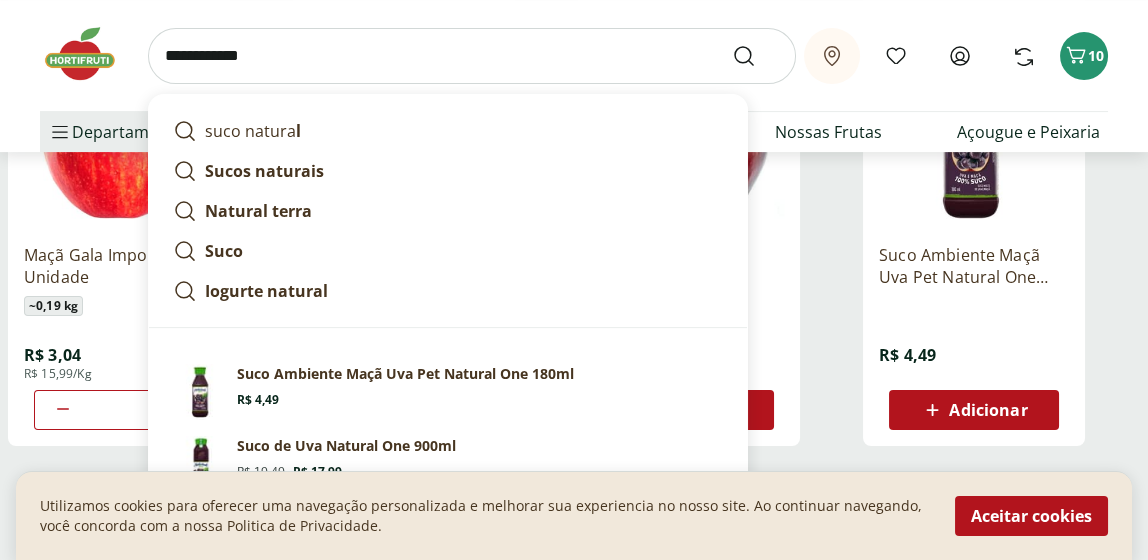 scroll, scrollTop: 0, scrollLeft: 1, axis: horizontal 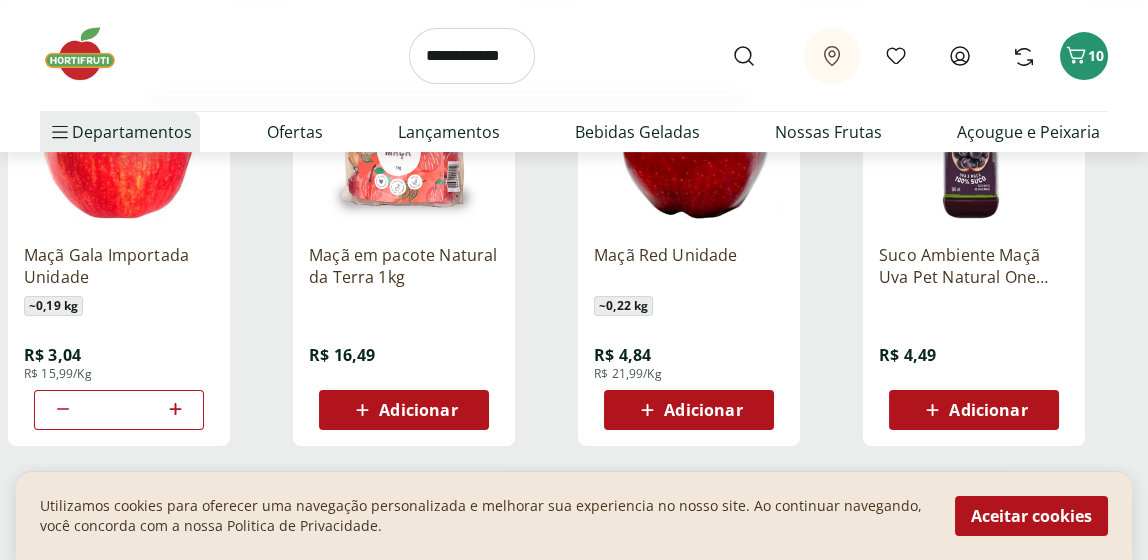 type on "**********" 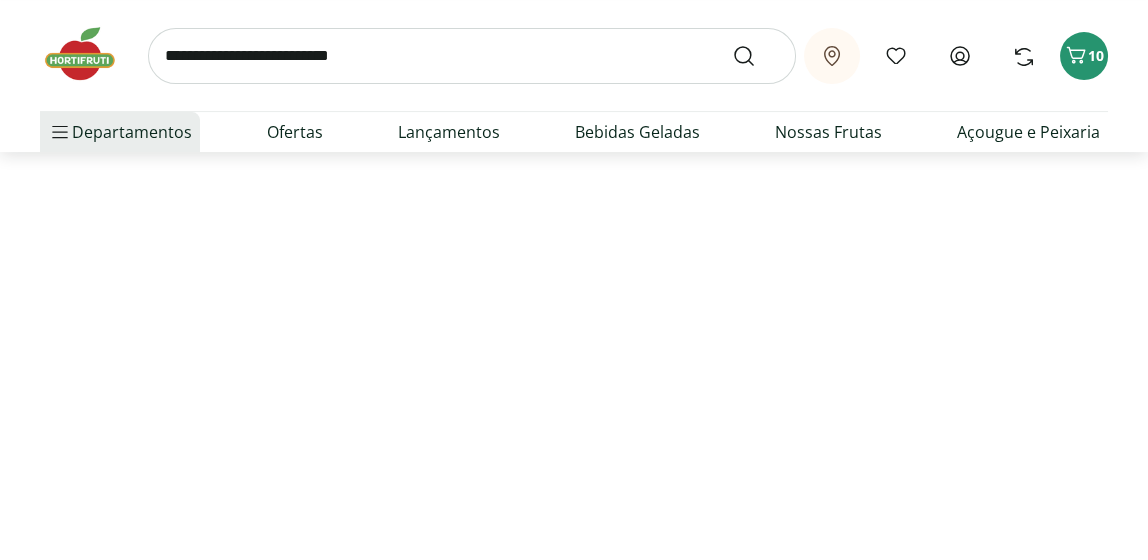 scroll, scrollTop: 0, scrollLeft: 0, axis: both 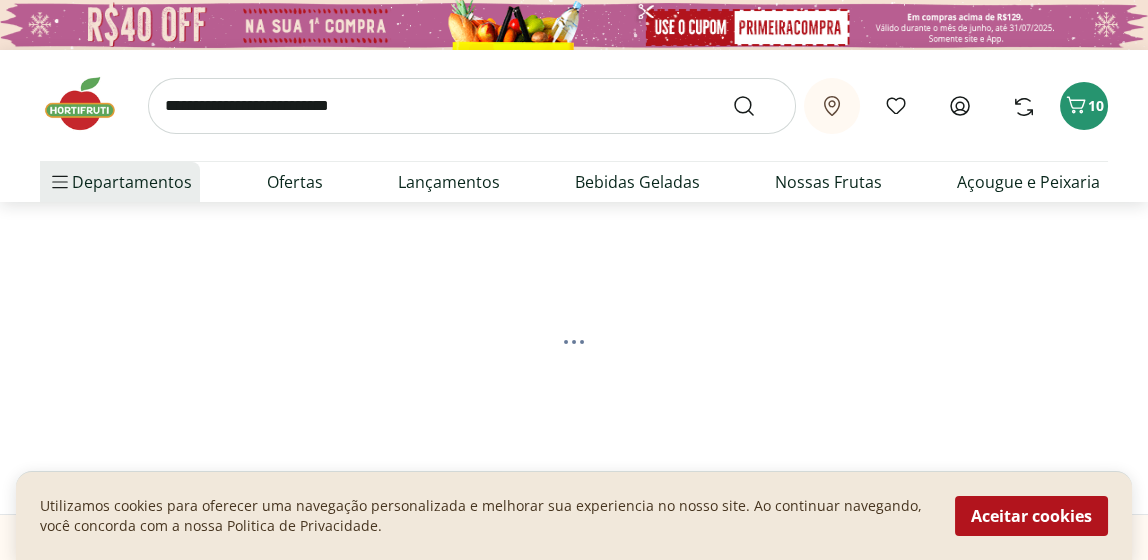 select on "**********" 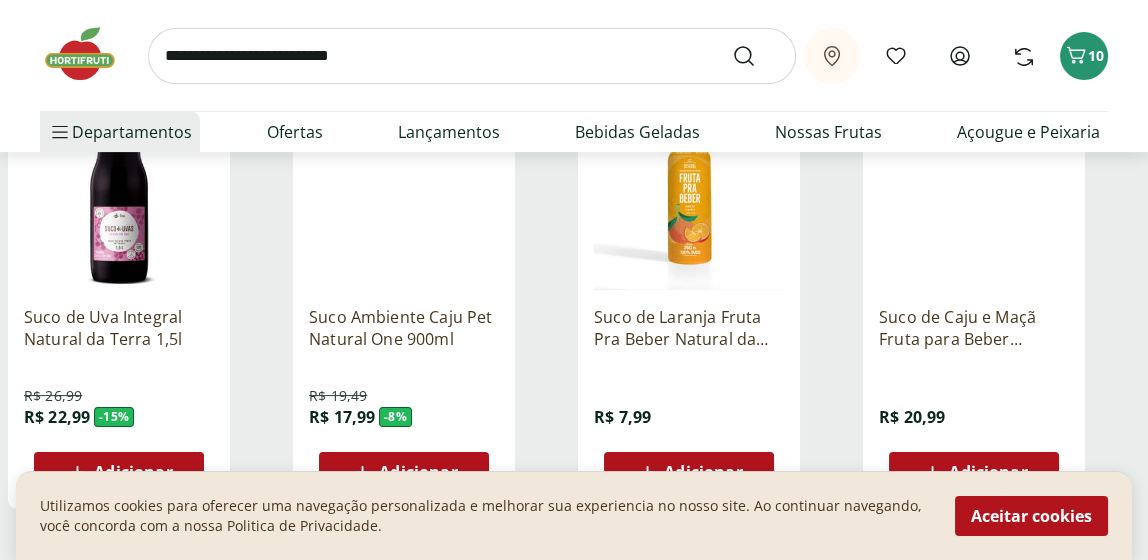 scroll, scrollTop: 1201, scrollLeft: 0, axis: vertical 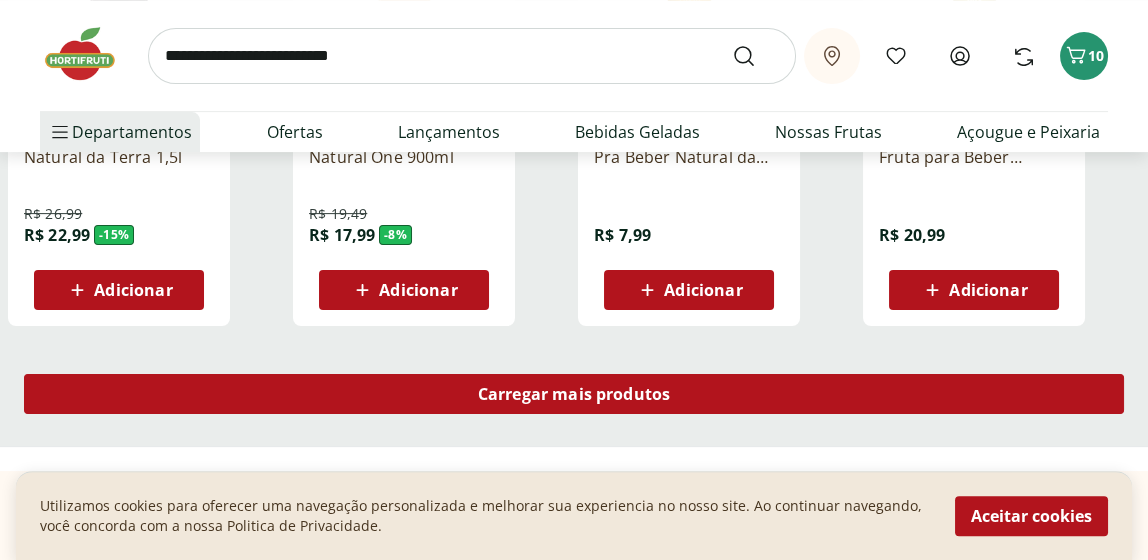 click on "Carregar mais produtos" at bounding box center (574, 394) 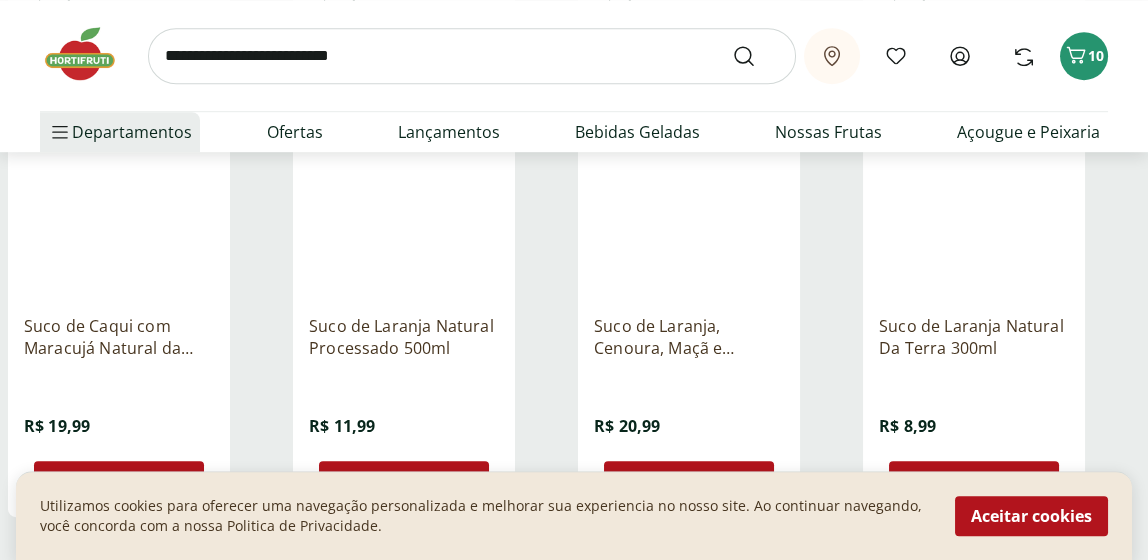 scroll, scrollTop: 2490, scrollLeft: 0, axis: vertical 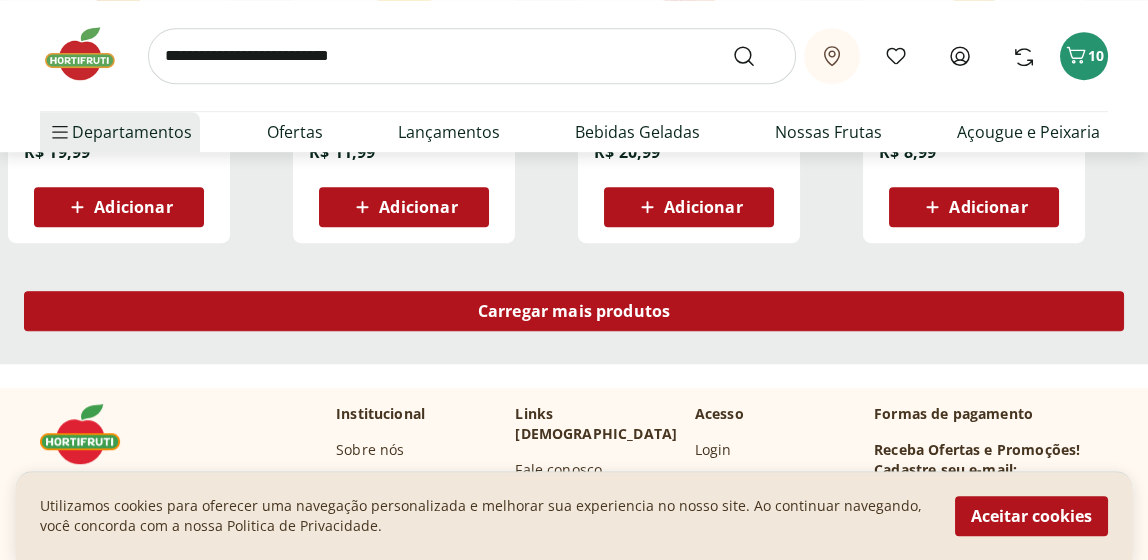 click on "Carregar mais produtos" at bounding box center (574, 311) 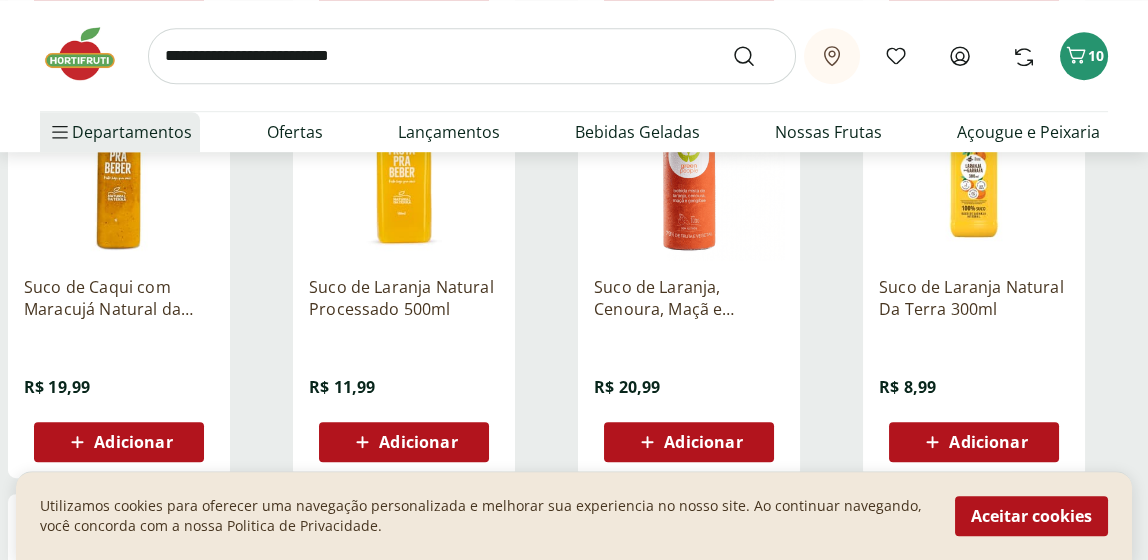 scroll, scrollTop: 2539, scrollLeft: 0, axis: vertical 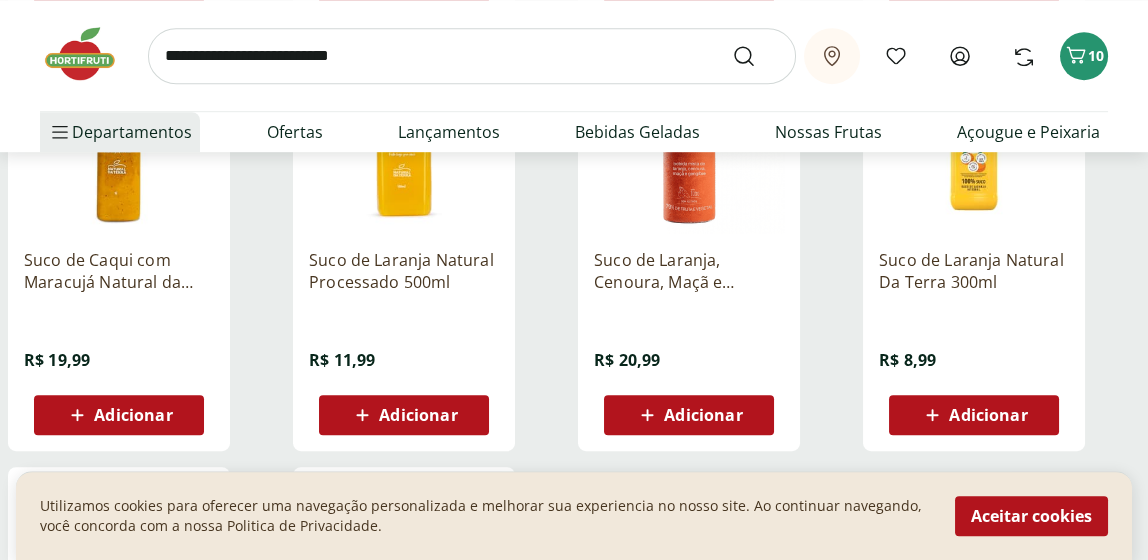 click on "Adicionar" at bounding box center (133, 415) 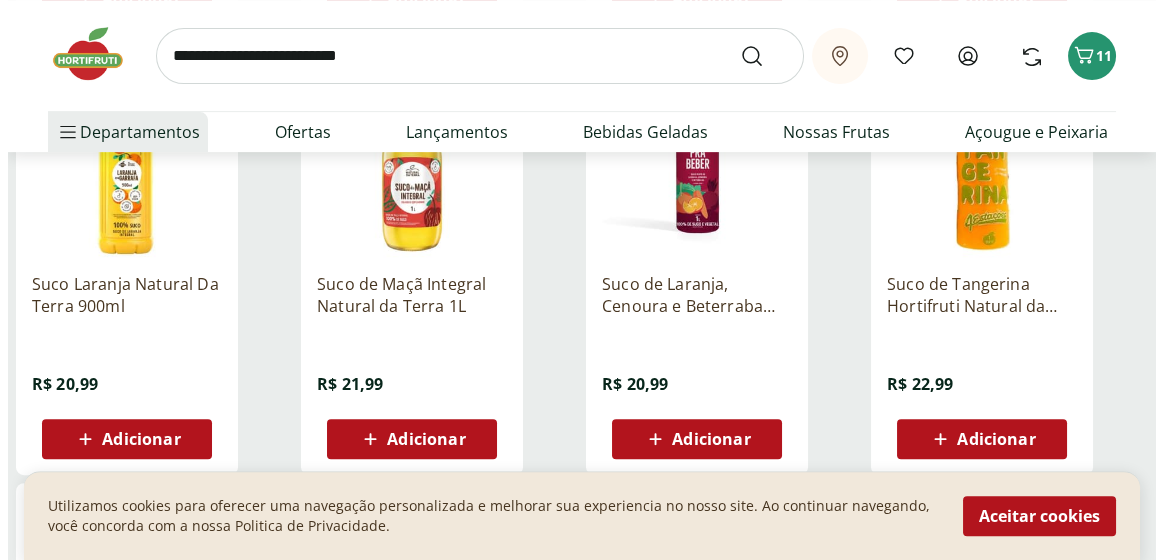 scroll, scrollTop: 1679, scrollLeft: 0, axis: vertical 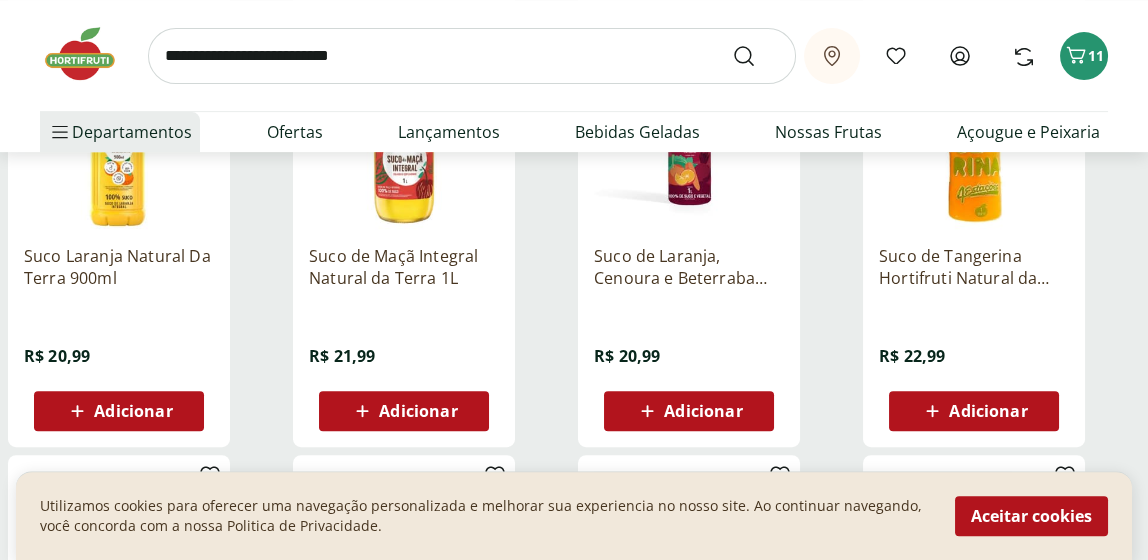 click on "Adicionar" at bounding box center (988, 411) 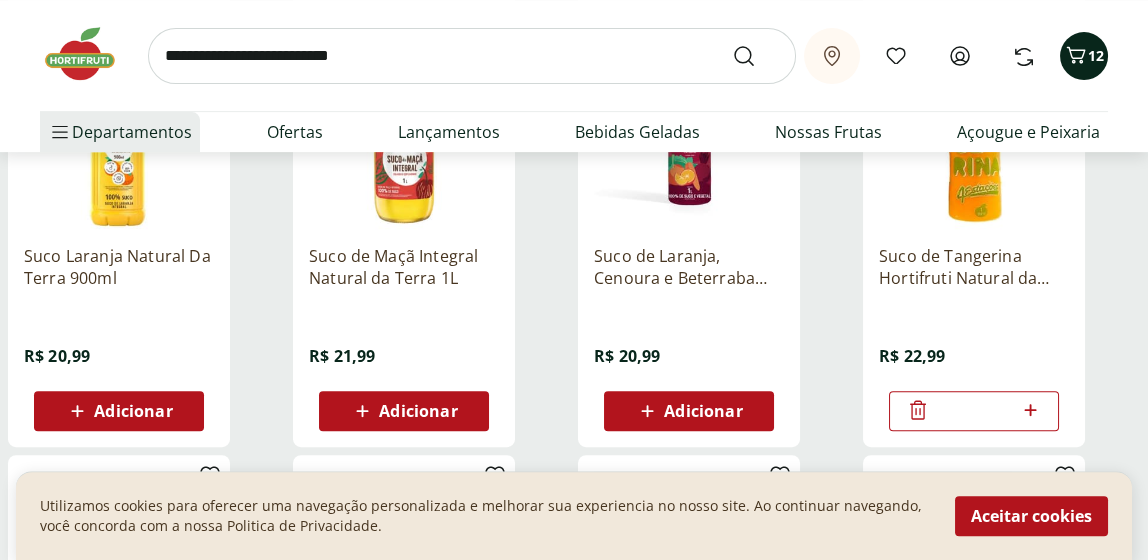 click on "12" at bounding box center (1096, 55) 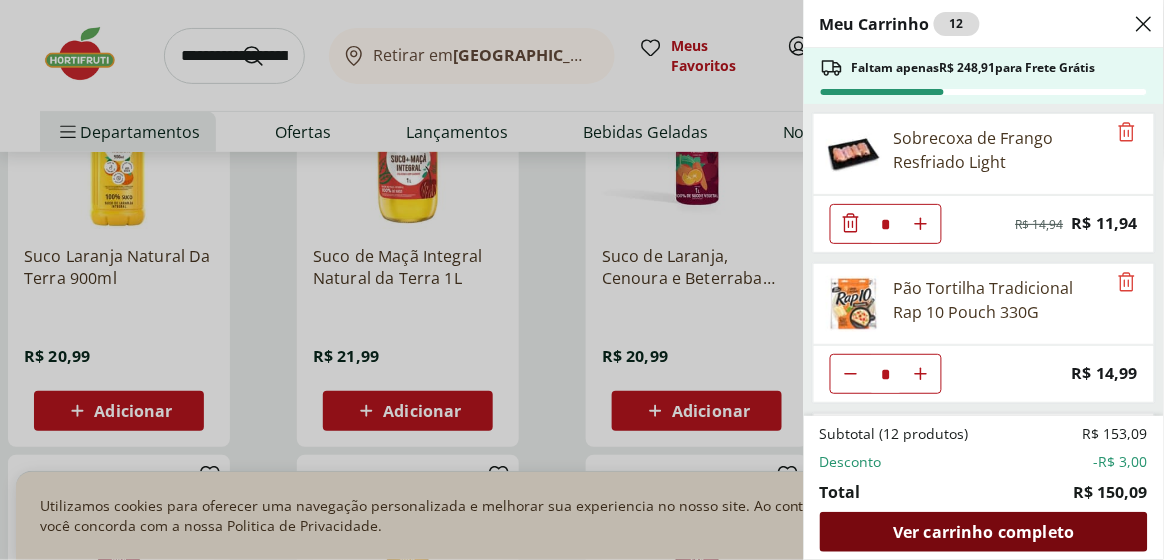 click on "Ver carrinho completo" at bounding box center (983, 532) 